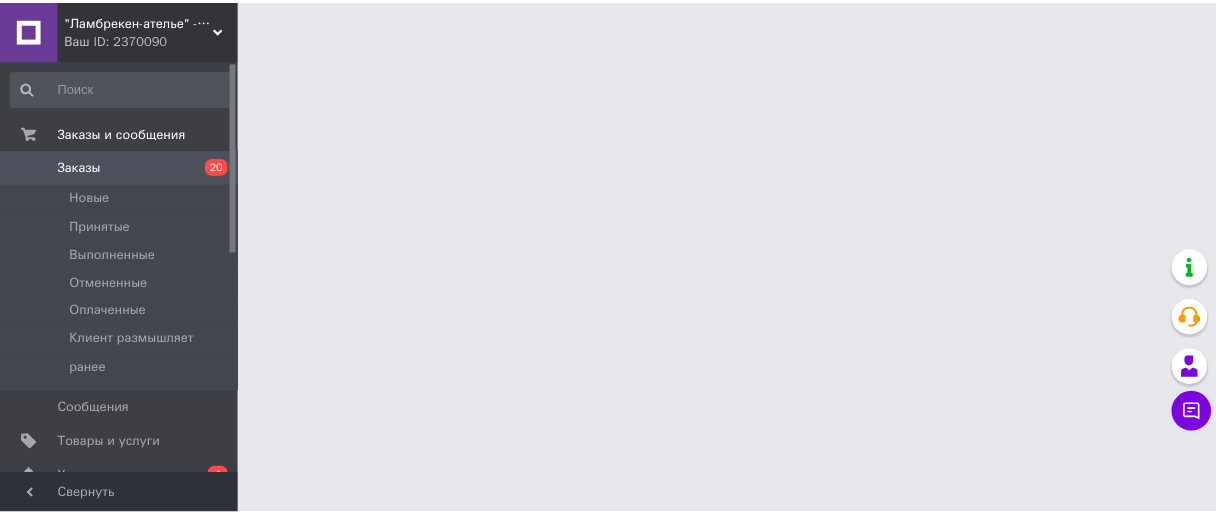 scroll, scrollTop: 0, scrollLeft: 0, axis: both 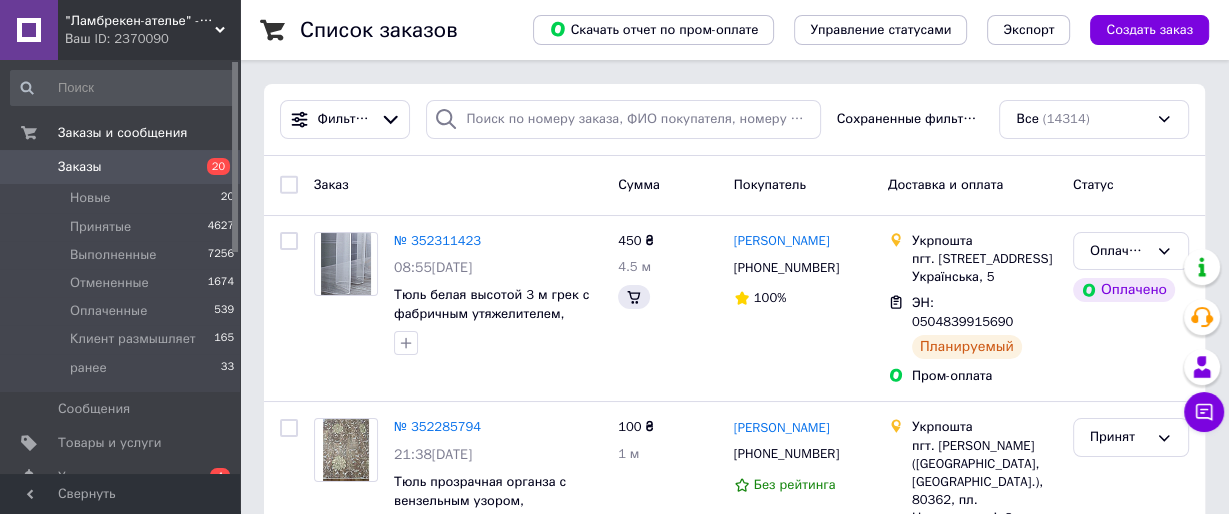 click 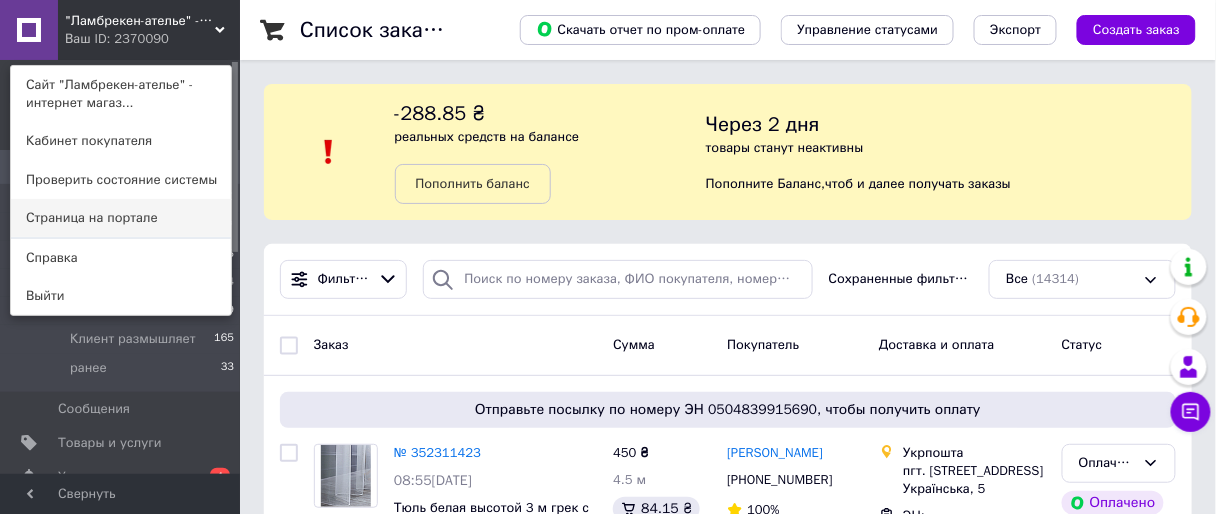click on "Страница на портале" at bounding box center [121, 218] 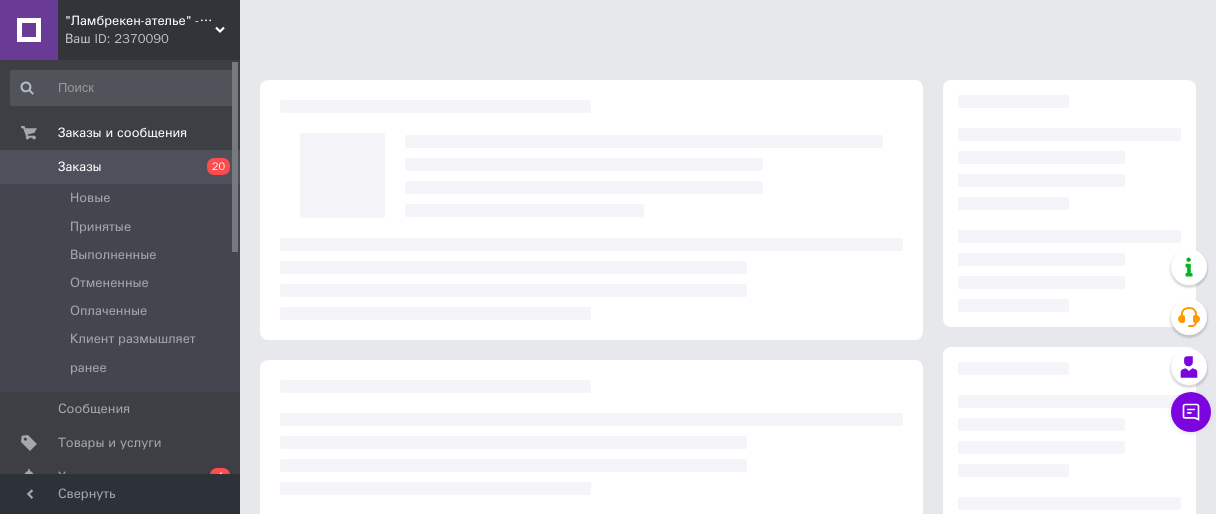 scroll, scrollTop: 0, scrollLeft: 0, axis: both 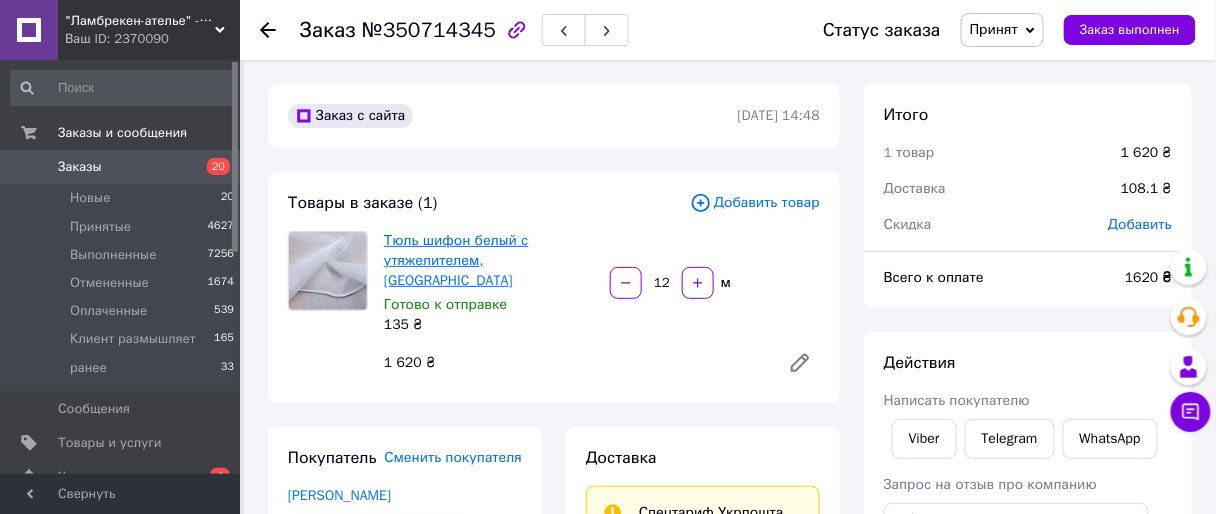 click on "Тюль шифон белый с утяжелителем, [GEOGRAPHIC_DATA]" at bounding box center [456, 260] 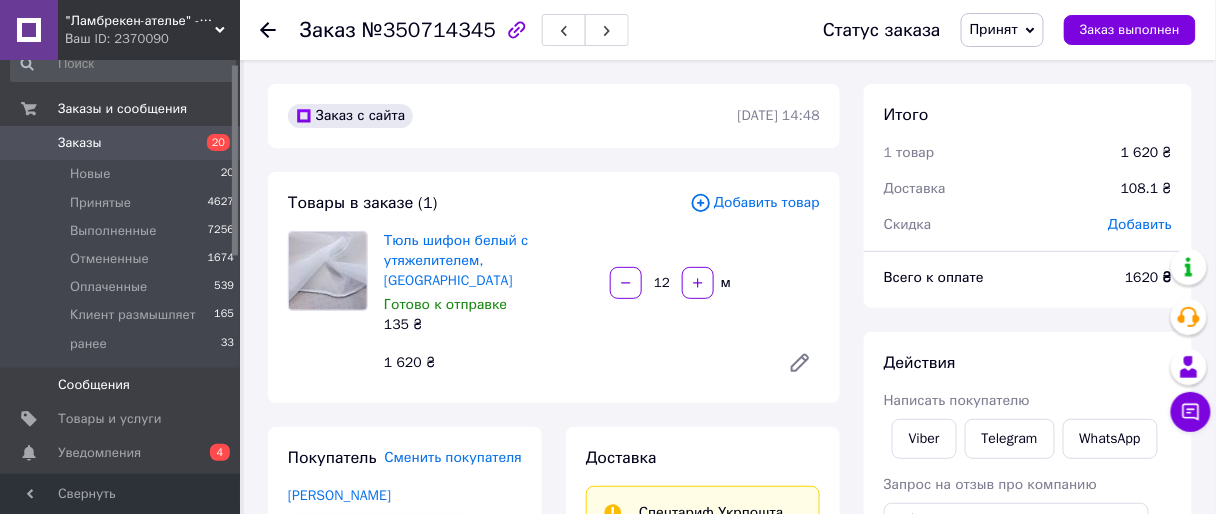 scroll, scrollTop: 0, scrollLeft: 0, axis: both 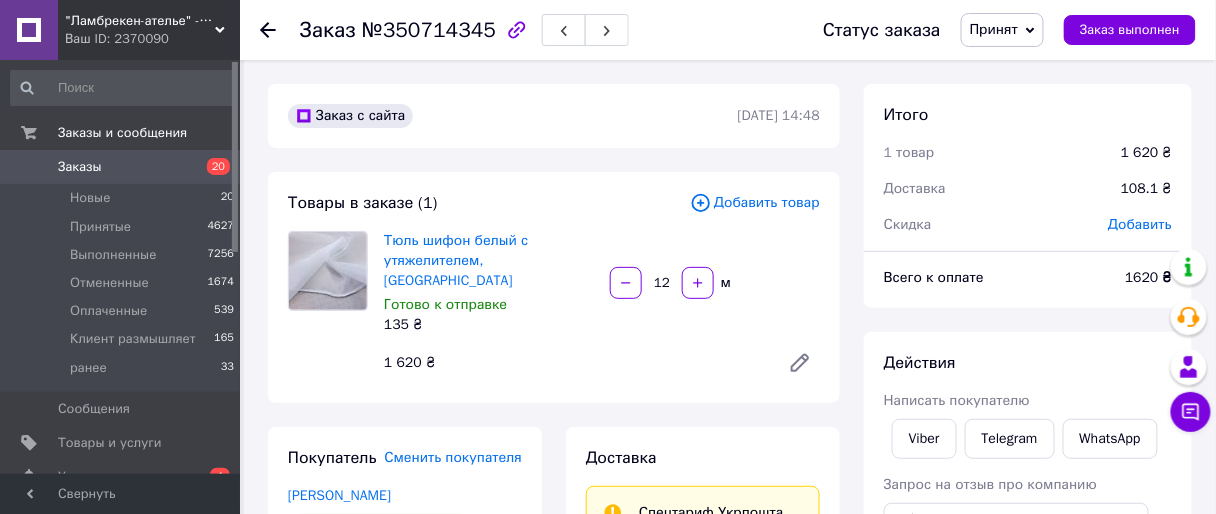 click on "Заказы" at bounding box center [80, 167] 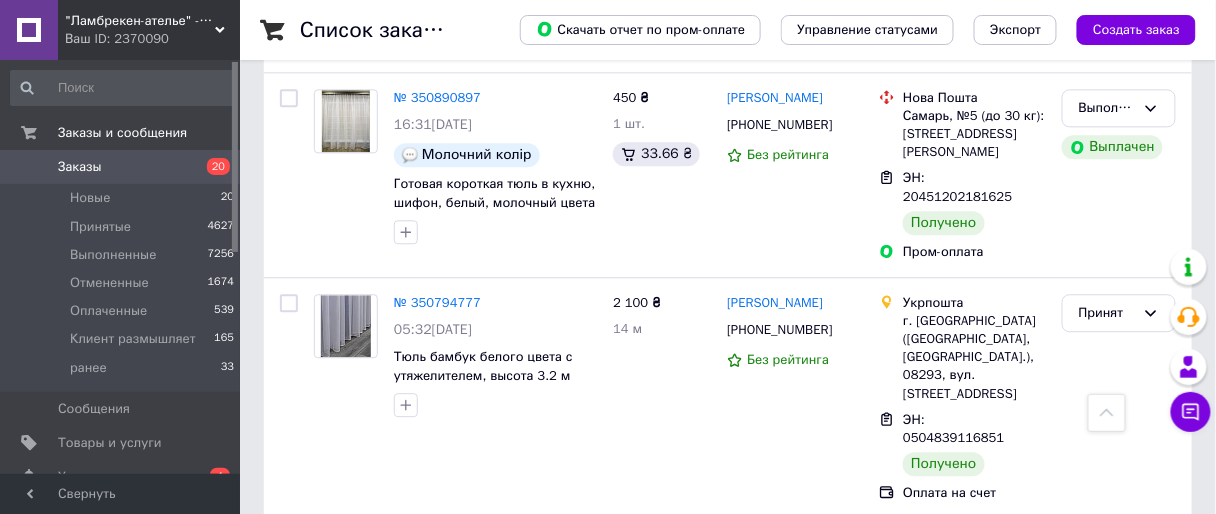 scroll, scrollTop: 3520, scrollLeft: 0, axis: vertical 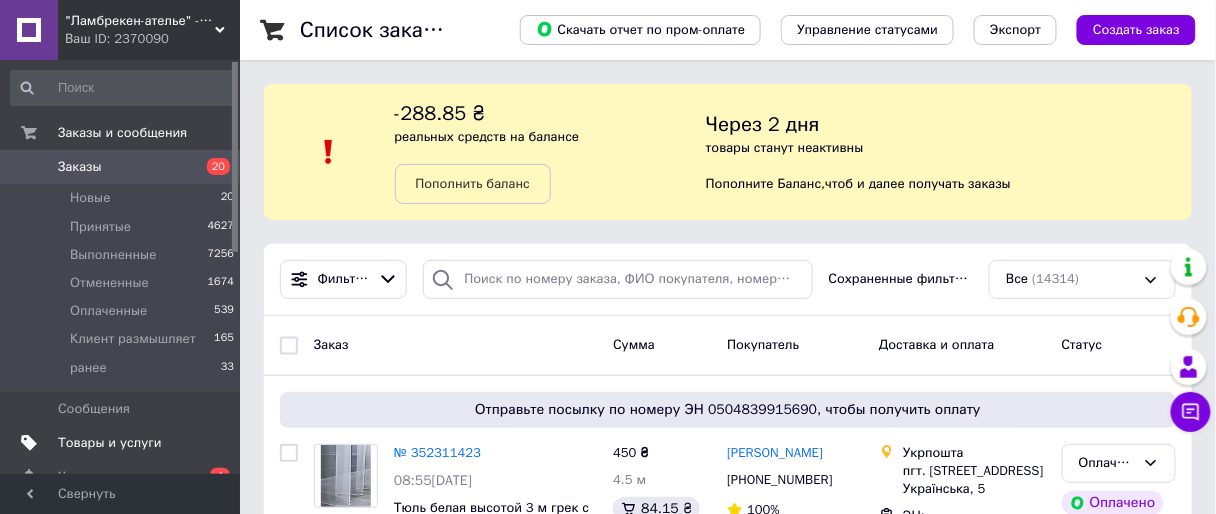 click on "Товары и услуги" at bounding box center (110, 443) 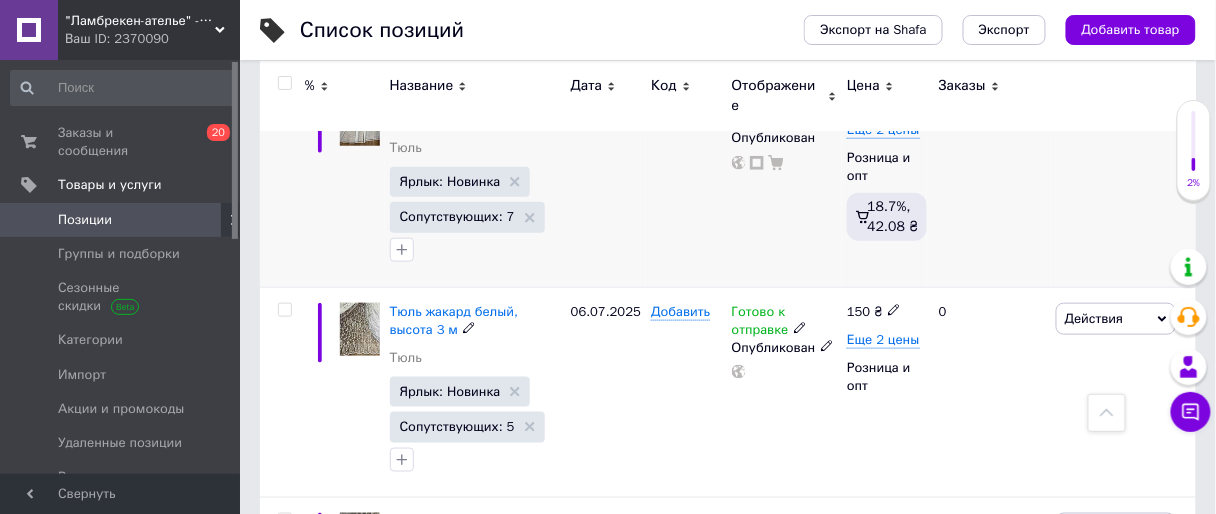 scroll, scrollTop: 480, scrollLeft: 0, axis: vertical 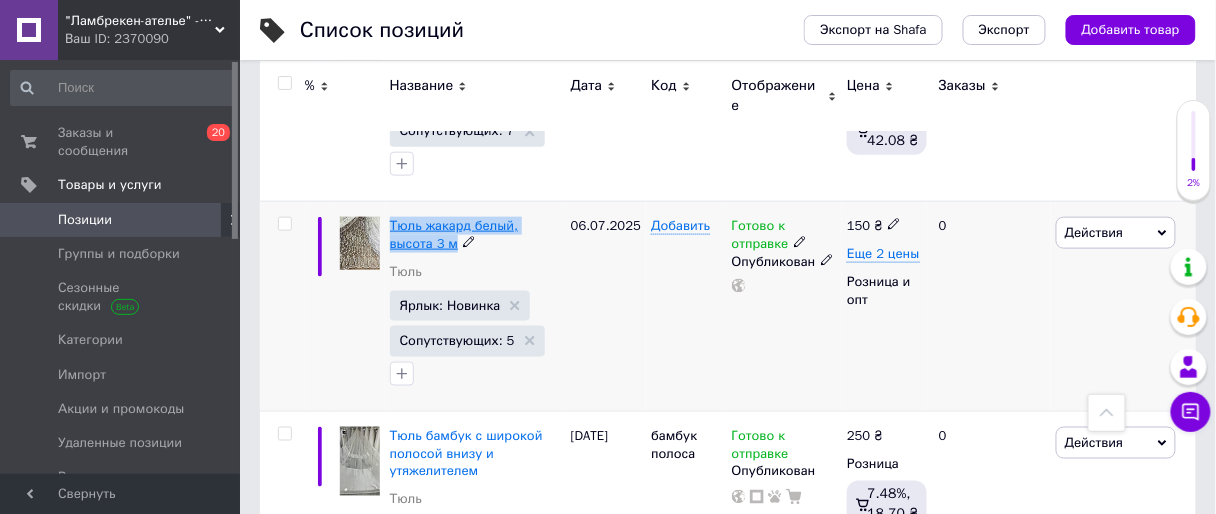 drag, startPoint x: 391, startPoint y: 190, endPoint x: 406, endPoint y: 225, distance: 38.078865 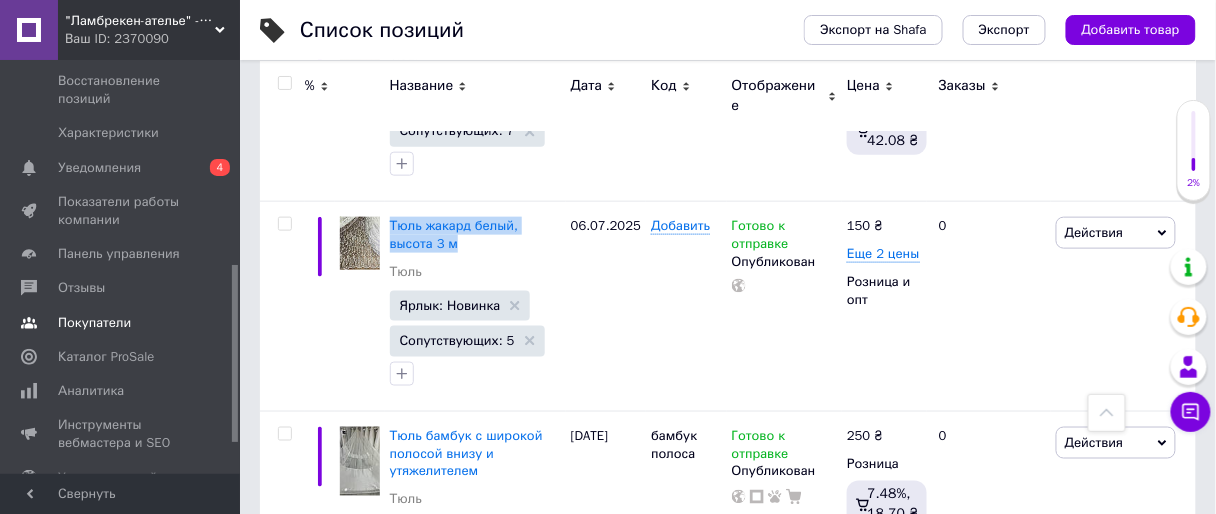 scroll, scrollTop: 480, scrollLeft: 0, axis: vertical 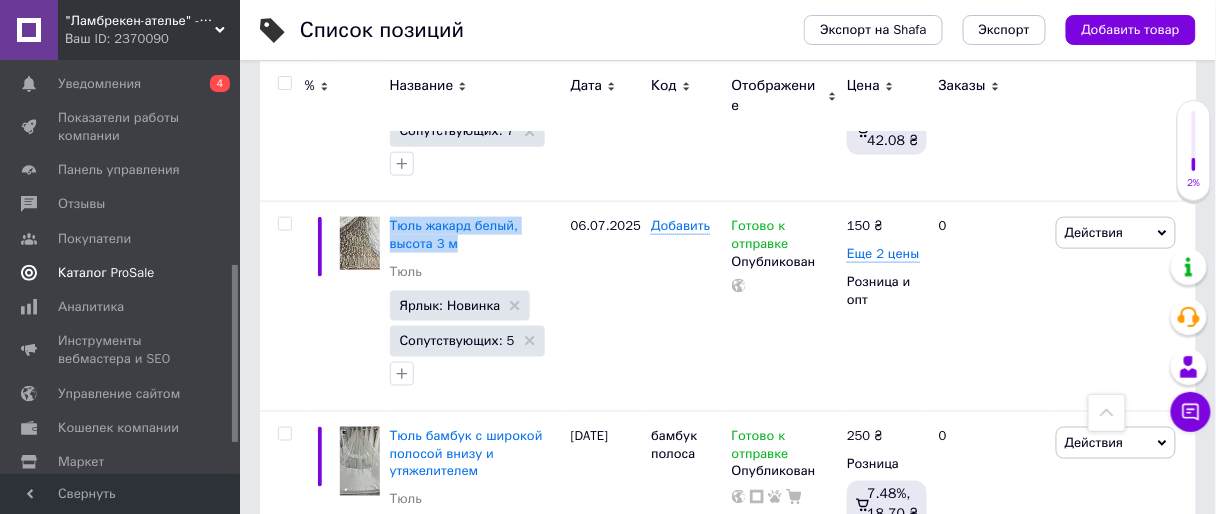 click on "Каталог ProSale" at bounding box center [106, 273] 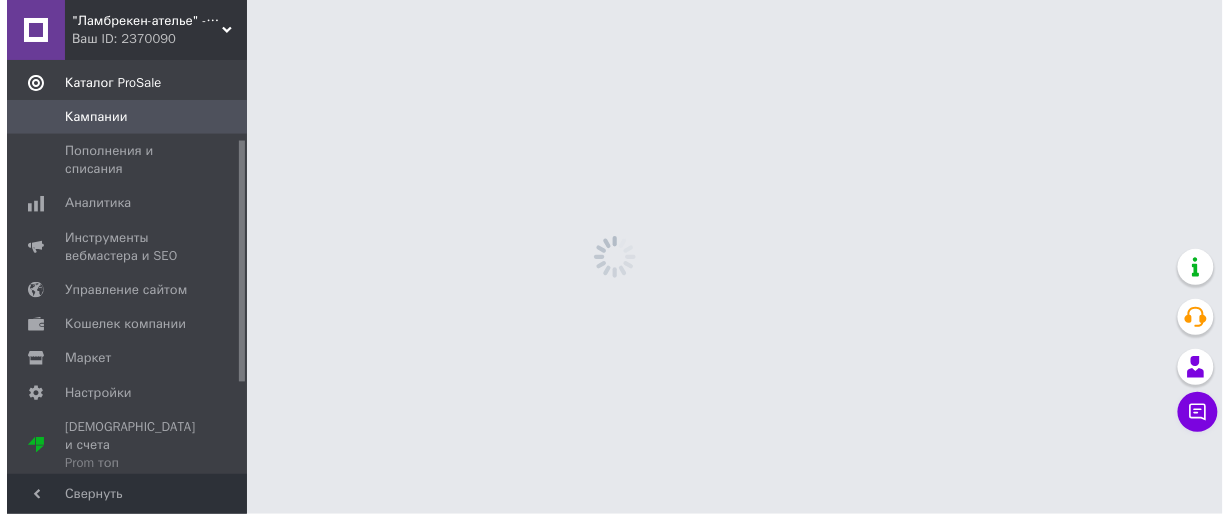 scroll, scrollTop: 0, scrollLeft: 0, axis: both 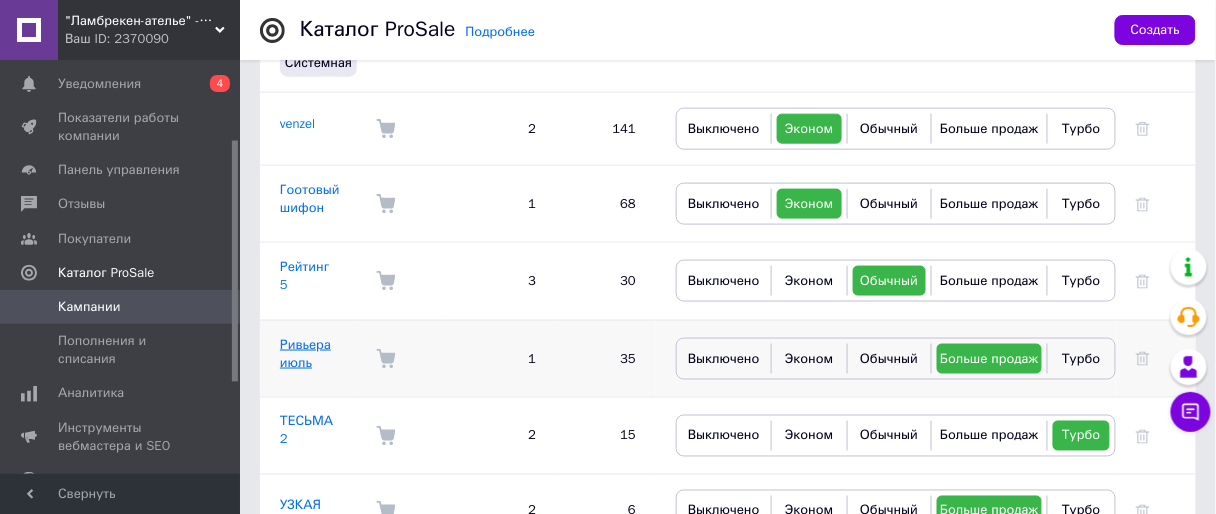 click on "Ривьера июль" at bounding box center [305, 353] 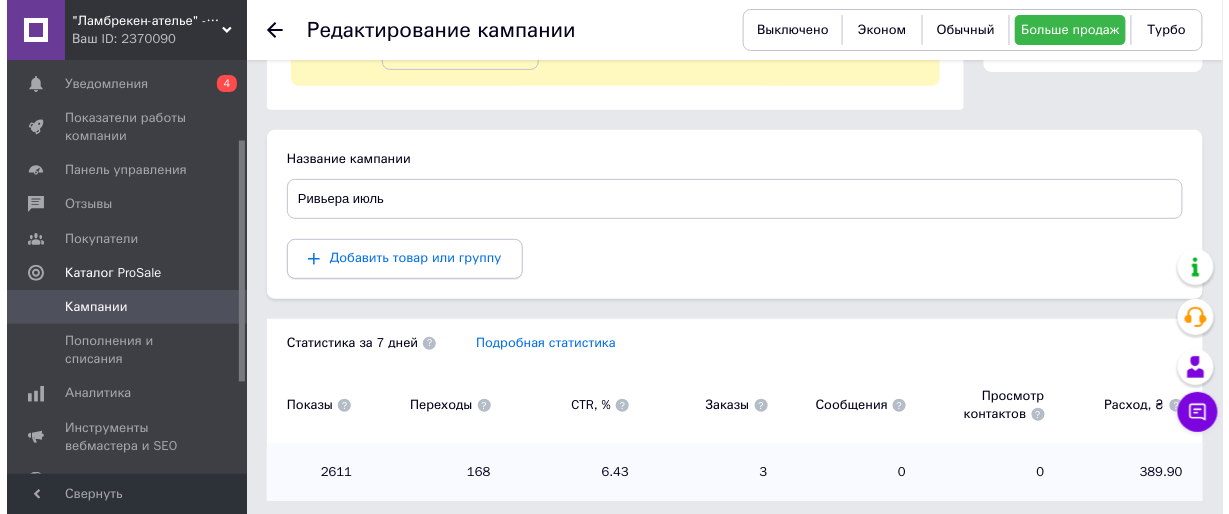 scroll, scrollTop: 160, scrollLeft: 0, axis: vertical 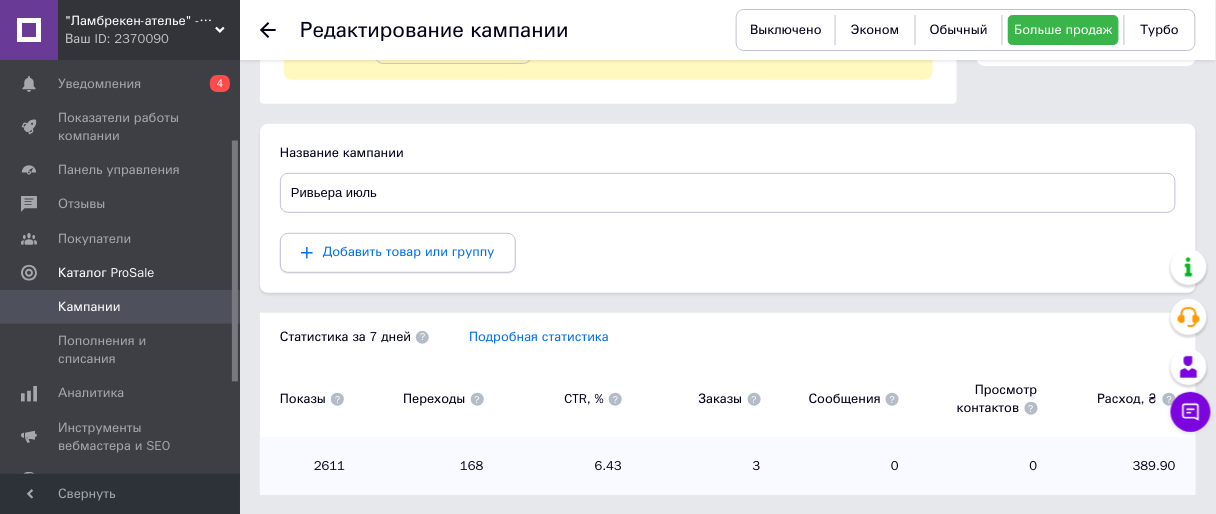 click on "Добавить товар или группу" at bounding box center (409, 251) 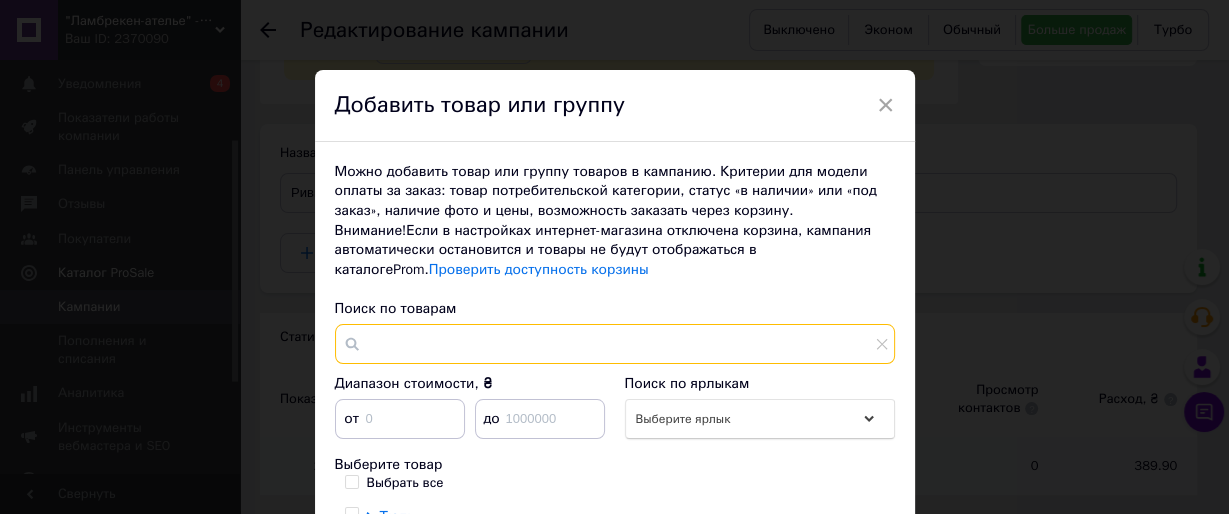 click at bounding box center (615, 344) 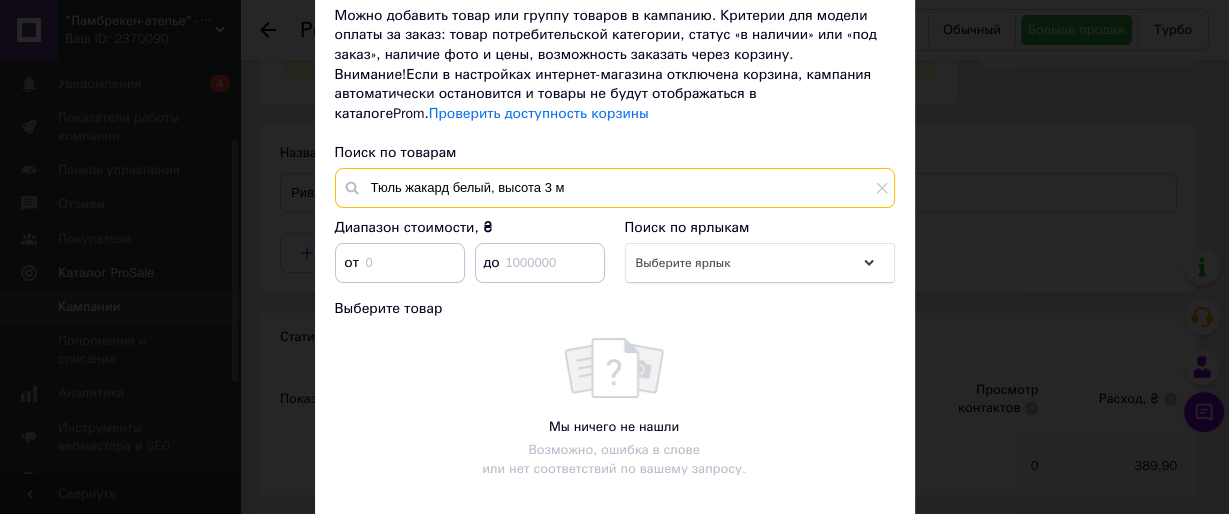 scroll, scrollTop: 160, scrollLeft: 0, axis: vertical 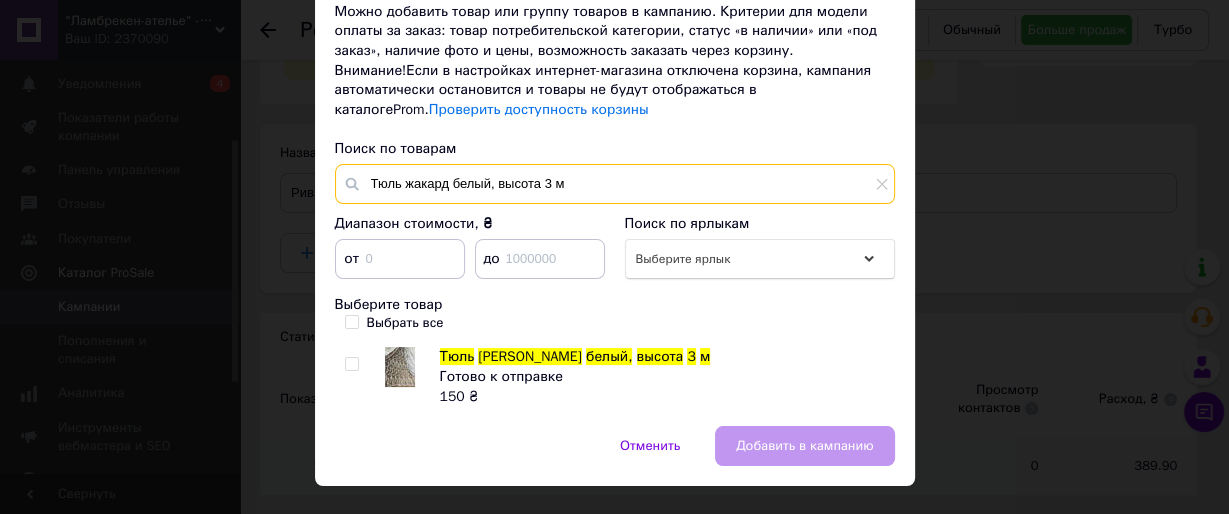 type on "Тюль жакард белый, высота 3 м" 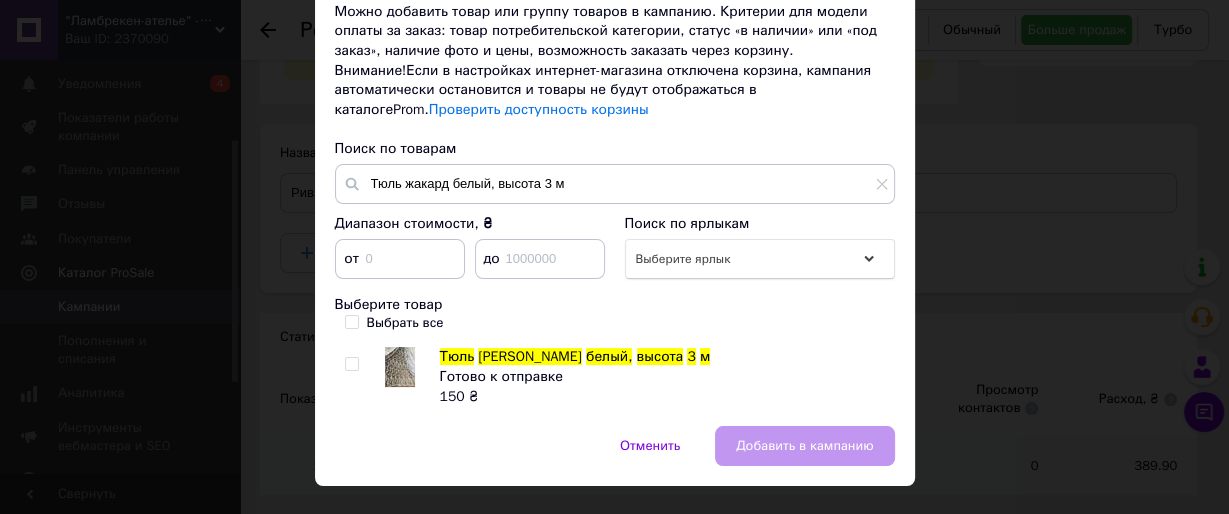 click at bounding box center (351, 364) 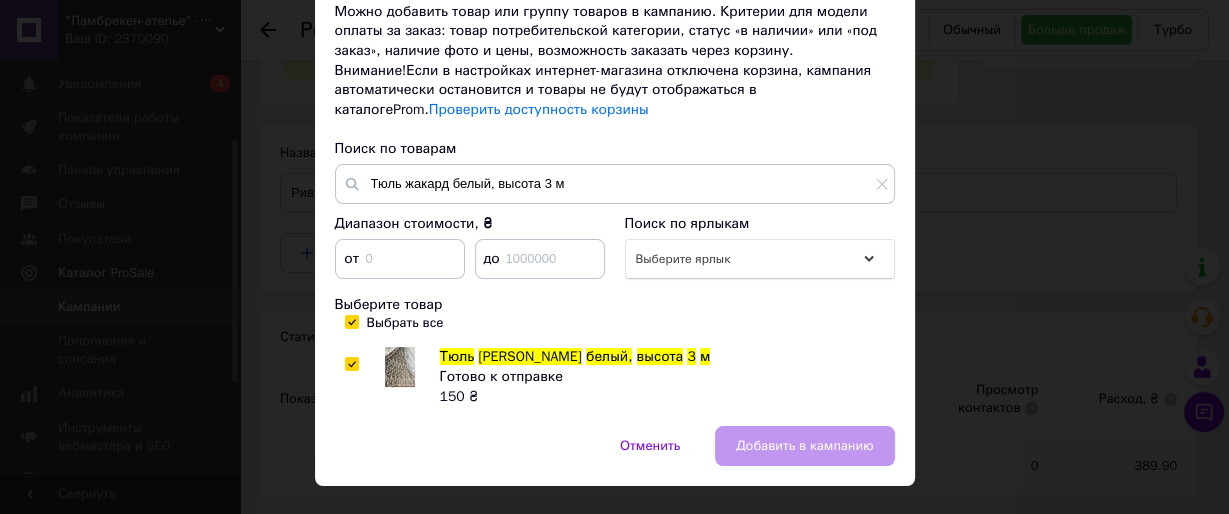 checkbox on "true" 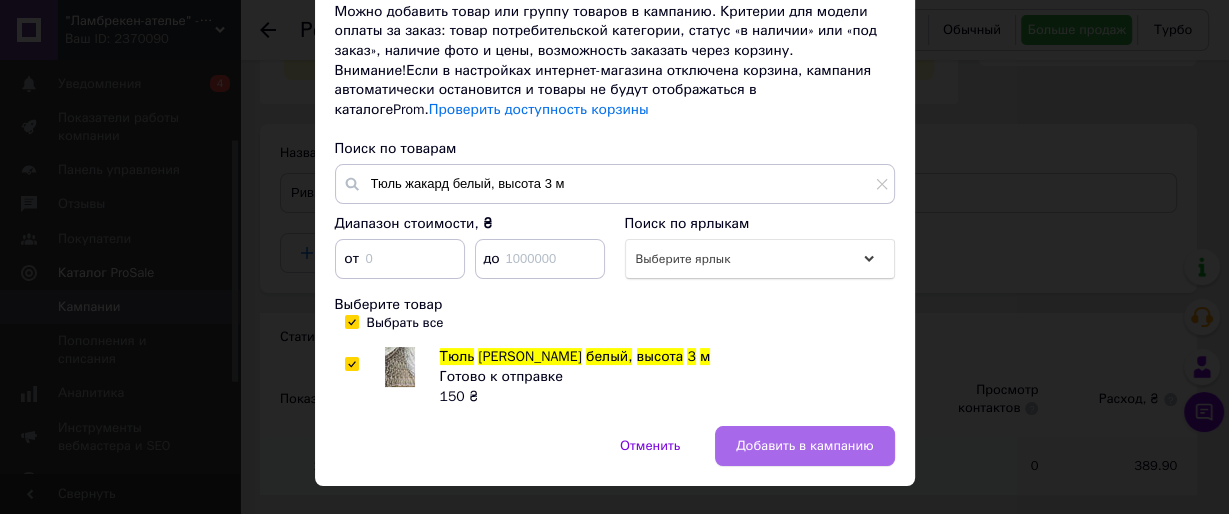 click on "Добавить в кампанию" at bounding box center (804, 446) 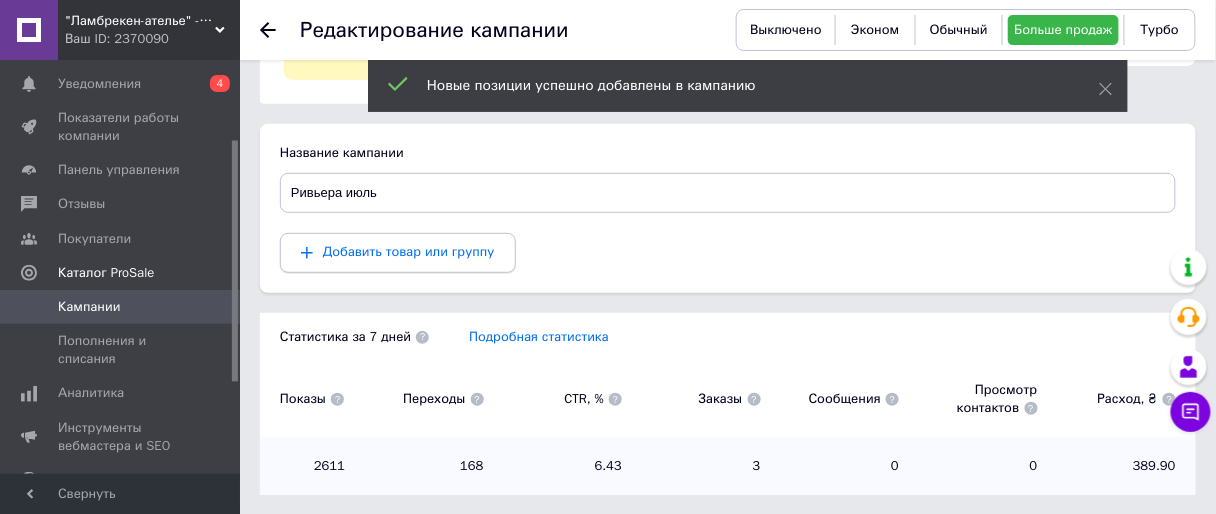 click on "Добавить товар или группу" at bounding box center (409, 251) 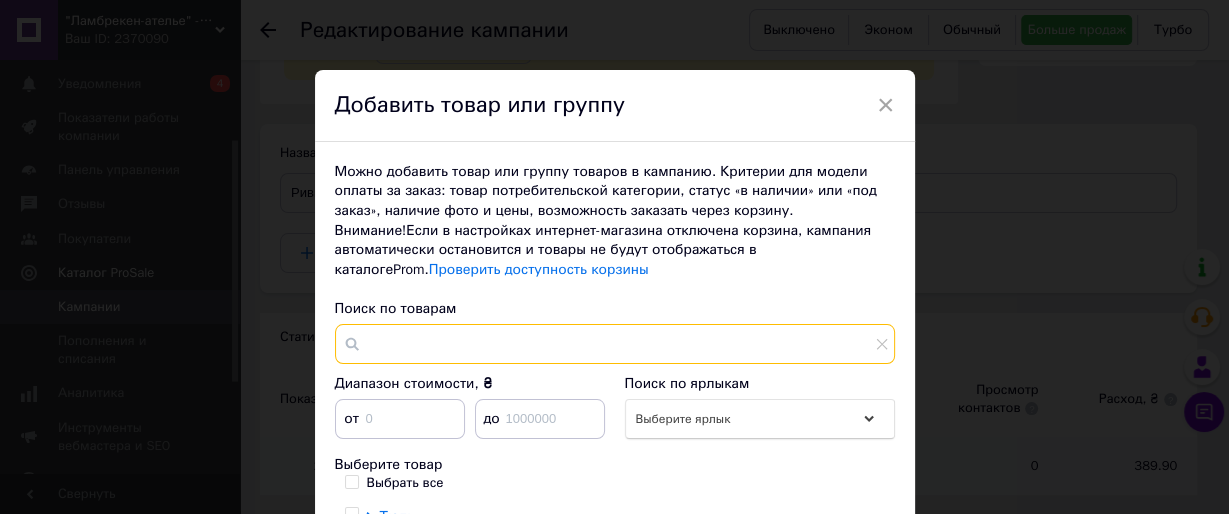click at bounding box center [615, 344] 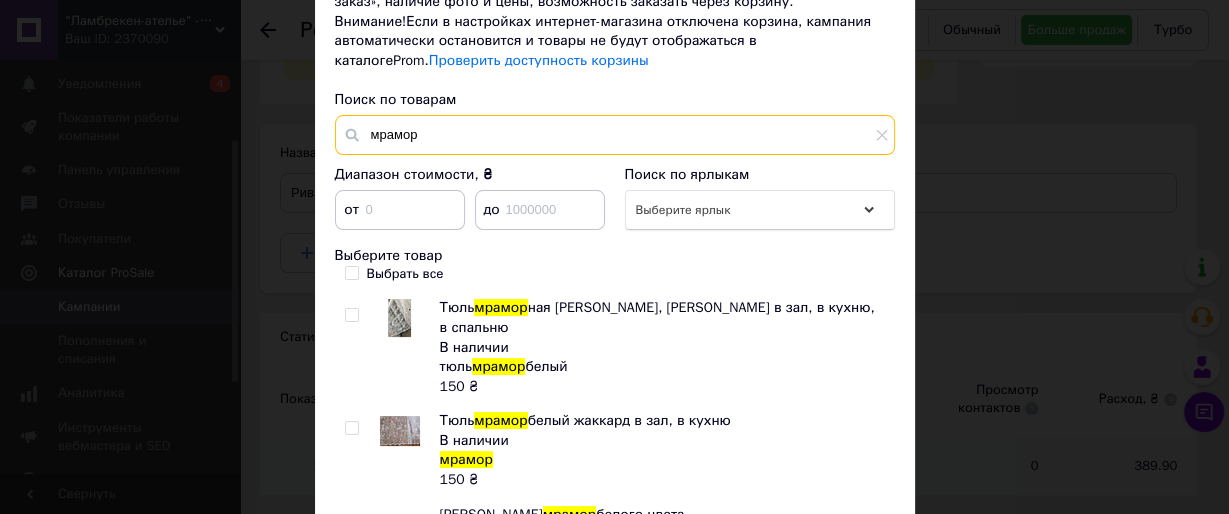 scroll, scrollTop: 240, scrollLeft: 0, axis: vertical 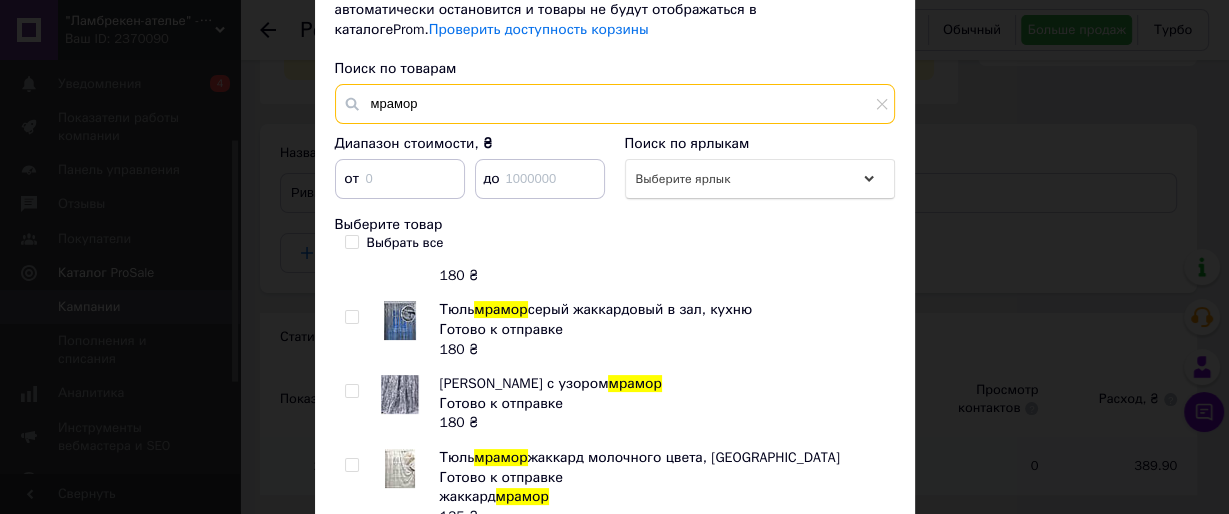 type on "мрамор" 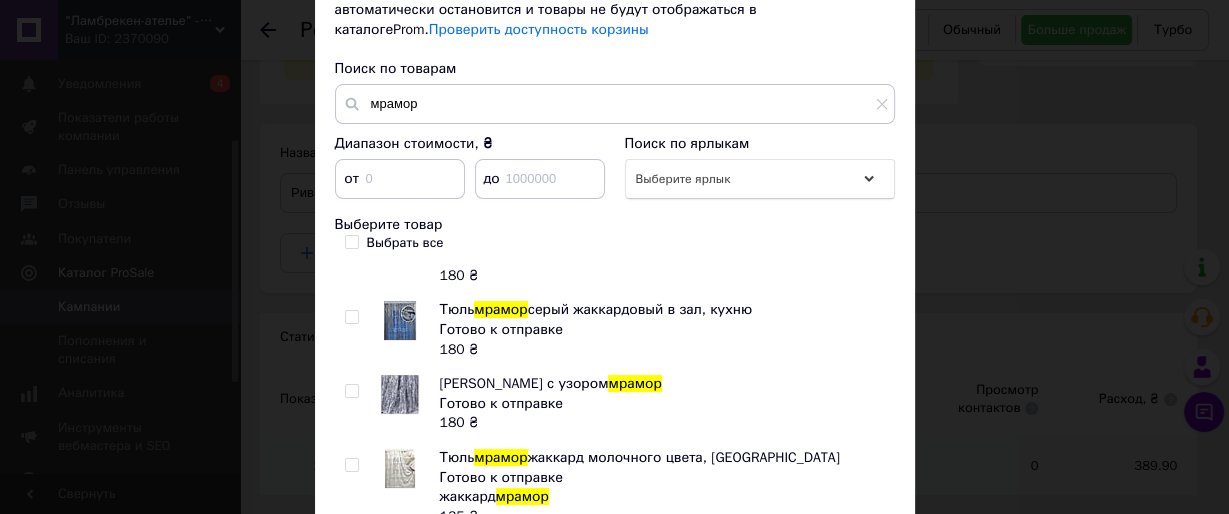 drag, startPoint x: 346, startPoint y: 365, endPoint x: 371, endPoint y: 372, distance: 25.96151 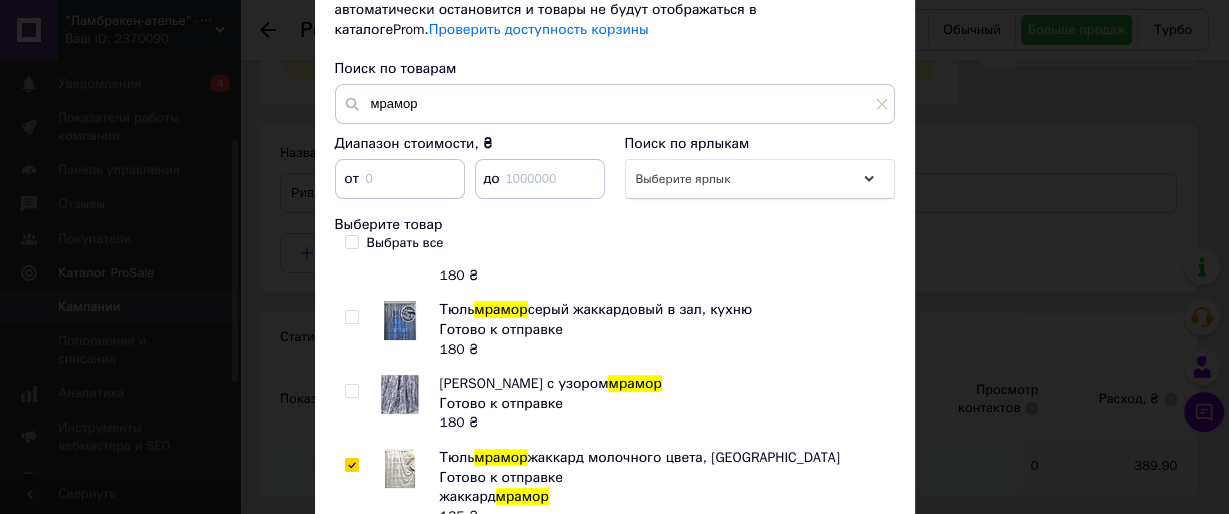 checkbox on "true" 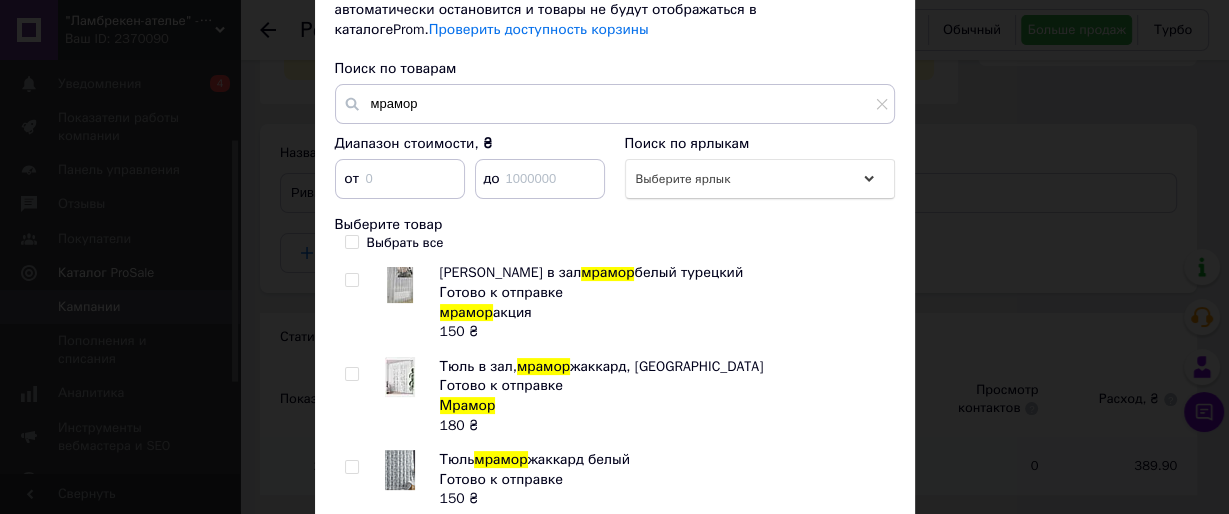 scroll, scrollTop: 3303, scrollLeft: 0, axis: vertical 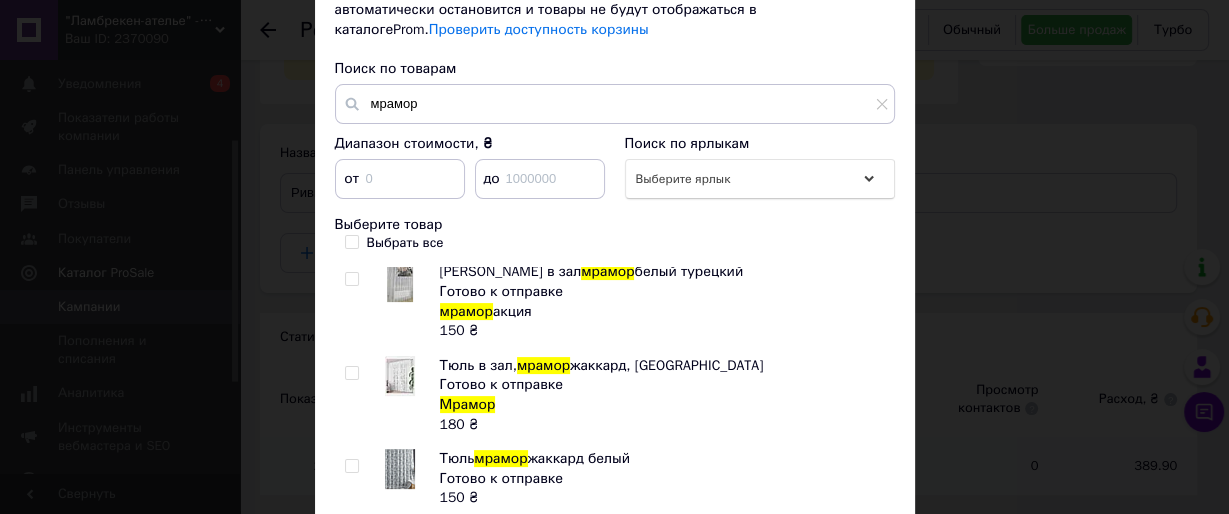 click at bounding box center [351, 466] 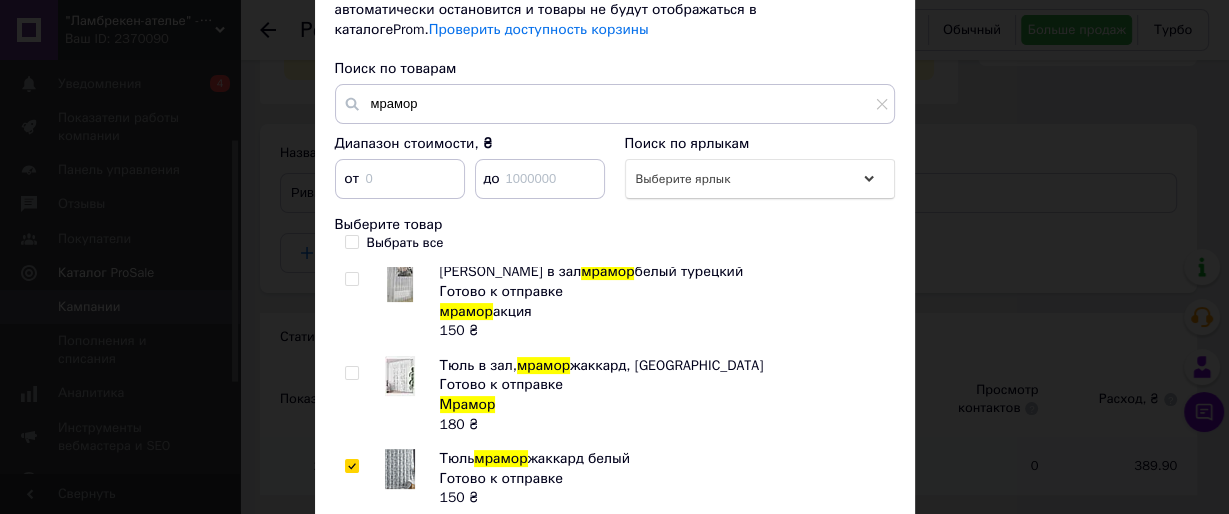 checkbox on "true" 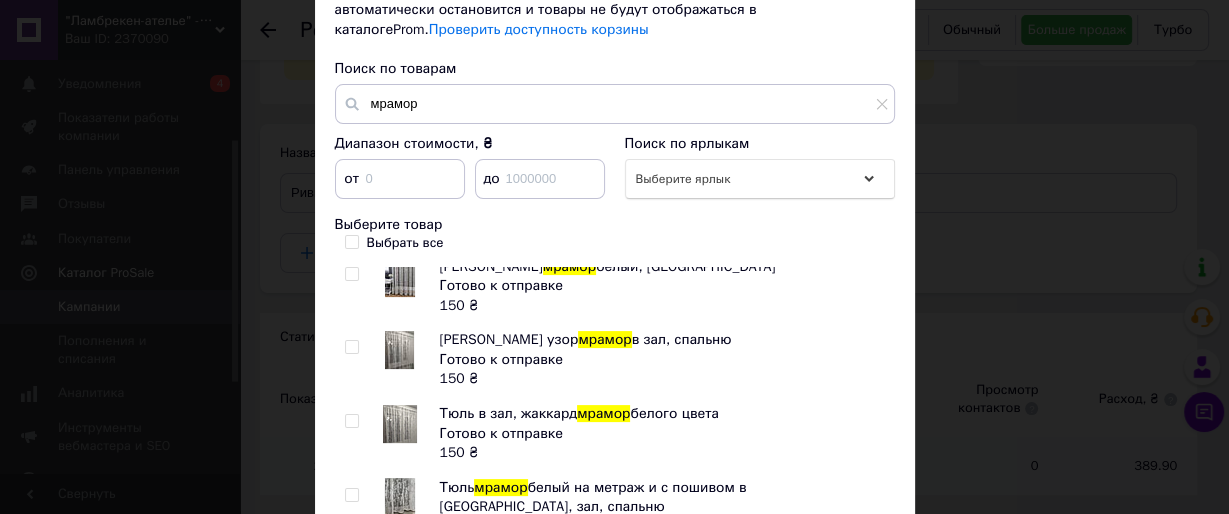 scroll, scrollTop: 5112, scrollLeft: 0, axis: vertical 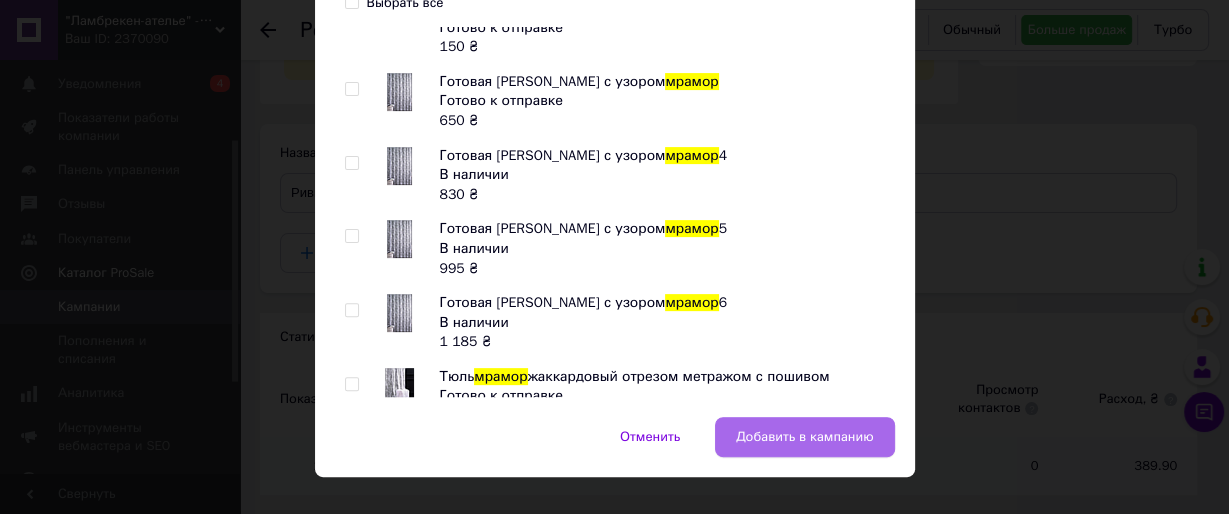 click on "Добавить в кампанию" at bounding box center [804, 437] 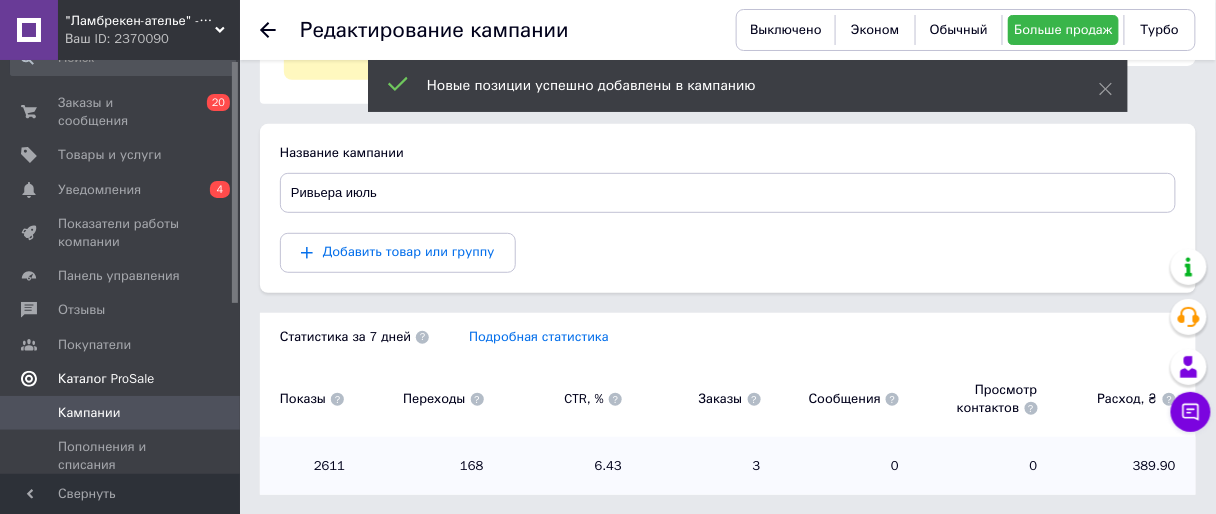 scroll, scrollTop: 0, scrollLeft: 0, axis: both 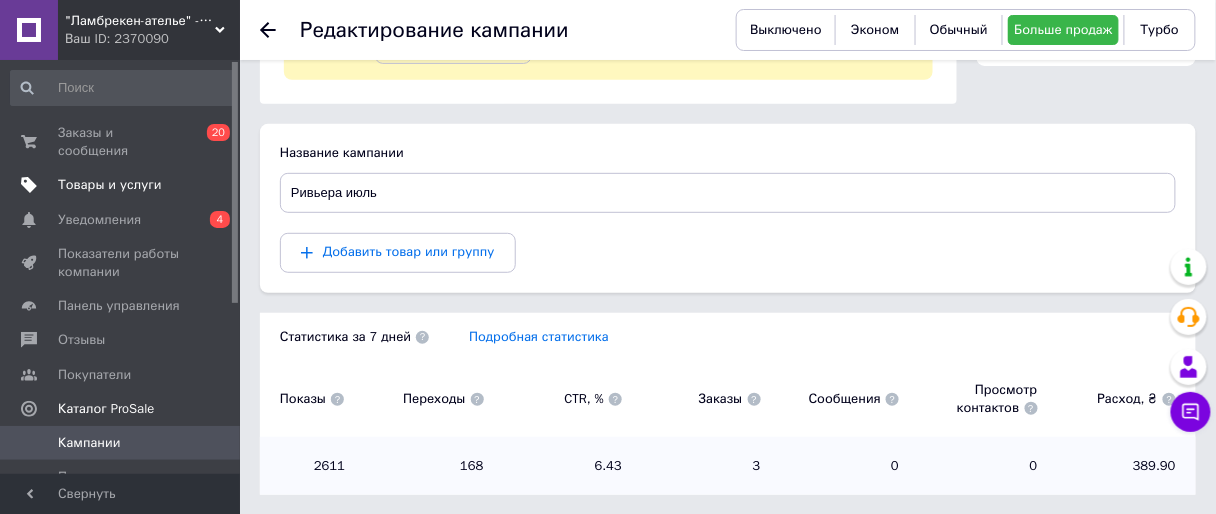 click on "Товары и услуги" at bounding box center [110, 185] 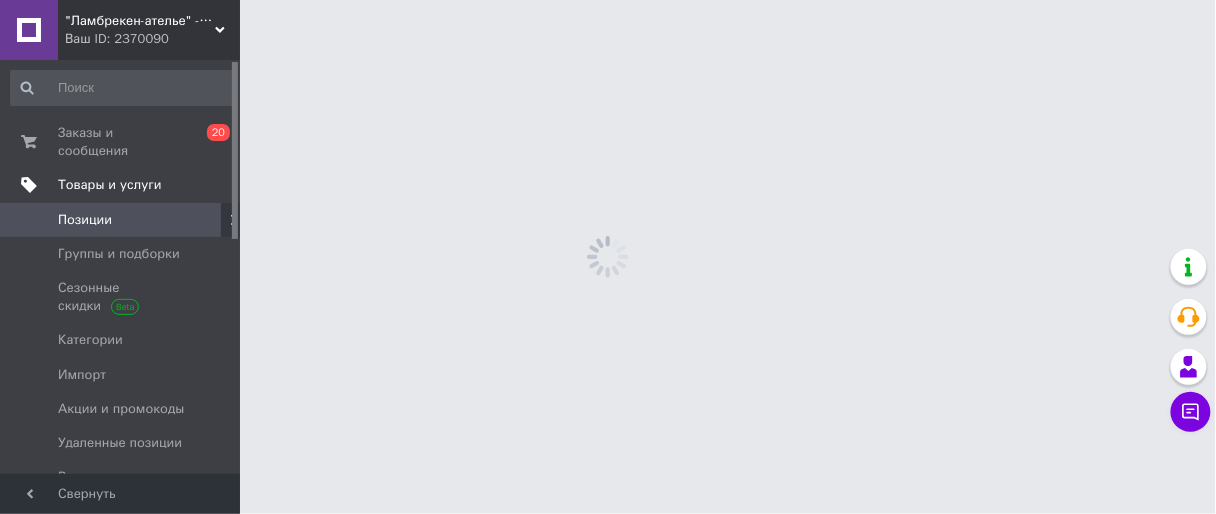 scroll, scrollTop: 0, scrollLeft: 0, axis: both 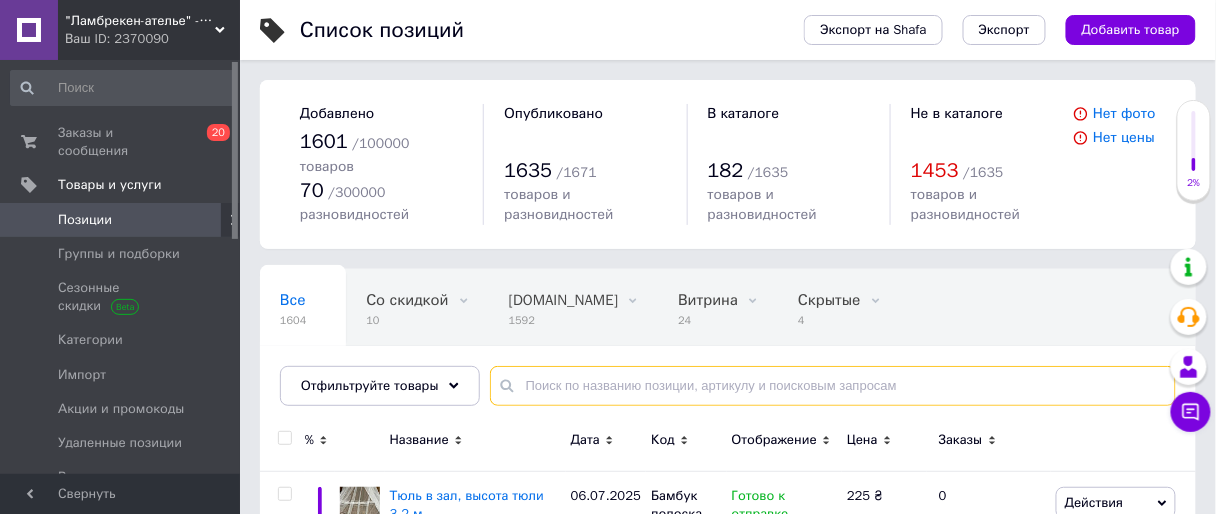 click at bounding box center [833, 386] 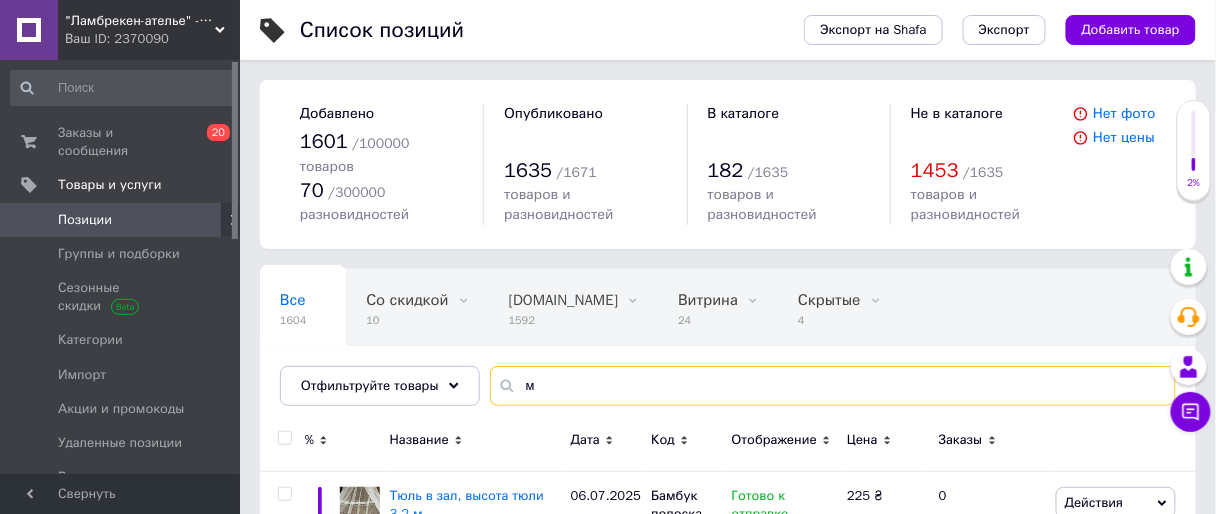 click on "м" at bounding box center [833, 386] 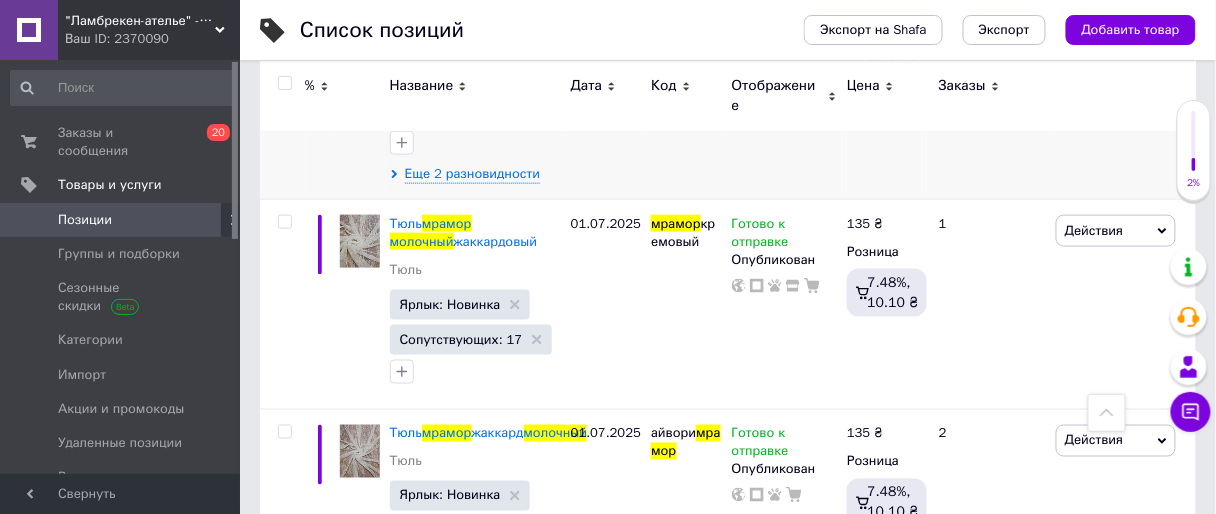 scroll, scrollTop: 560, scrollLeft: 0, axis: vertical 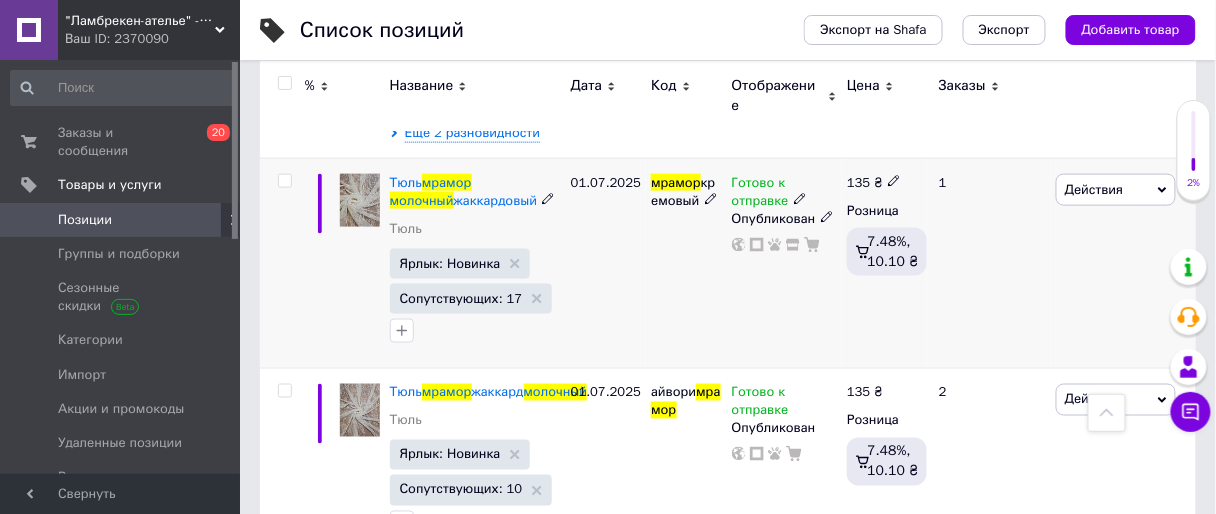 type on "мрамор молочный" 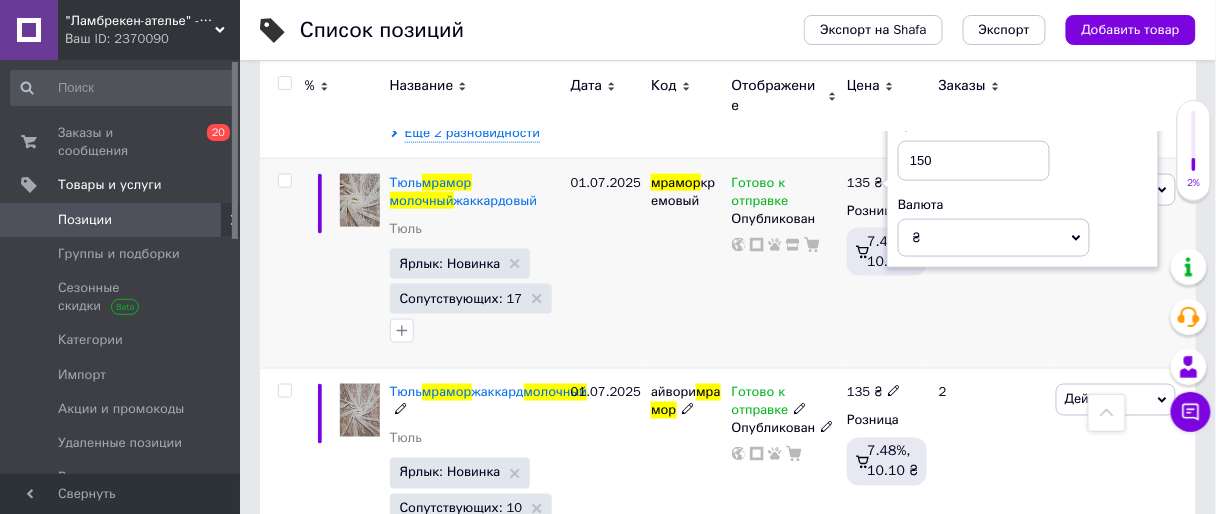 type on "150" 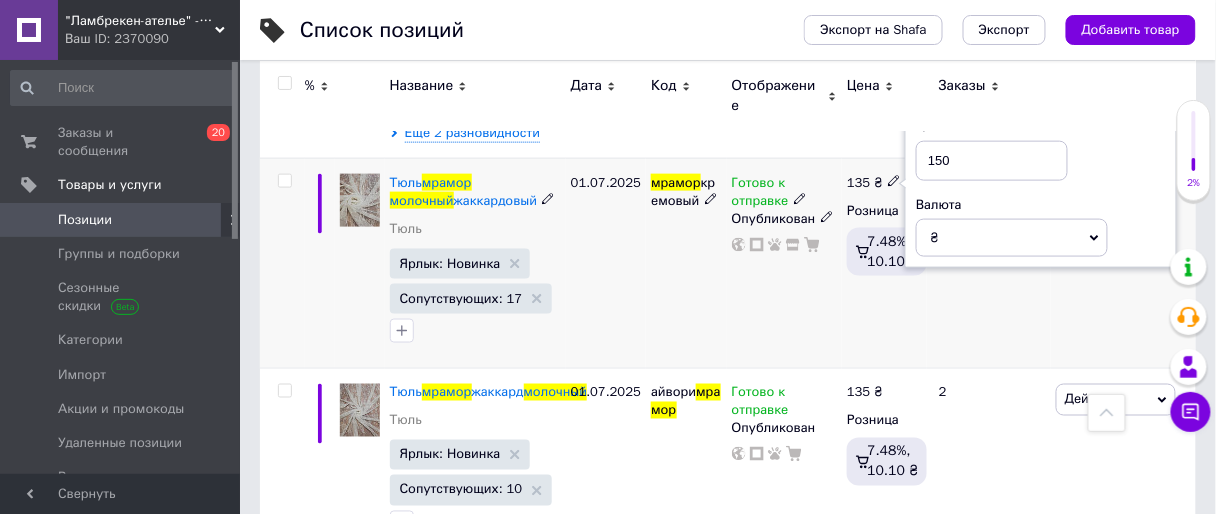 click on "Готово к отправке Опубликован" at bounding box center (784, 263) 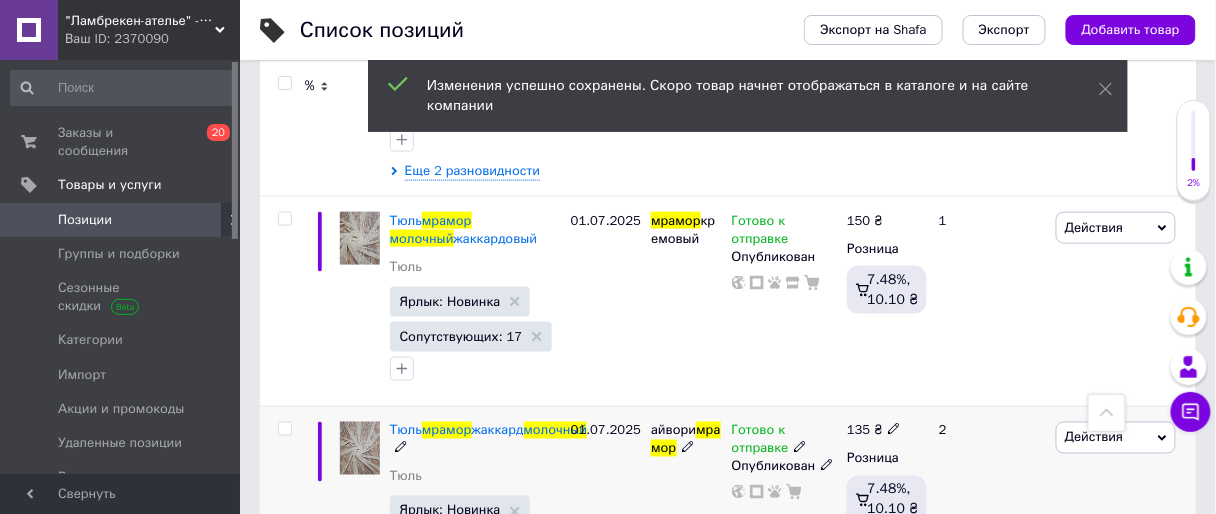 scroll, scrollTop: 640, scrollLeft: 0, axis: vertical 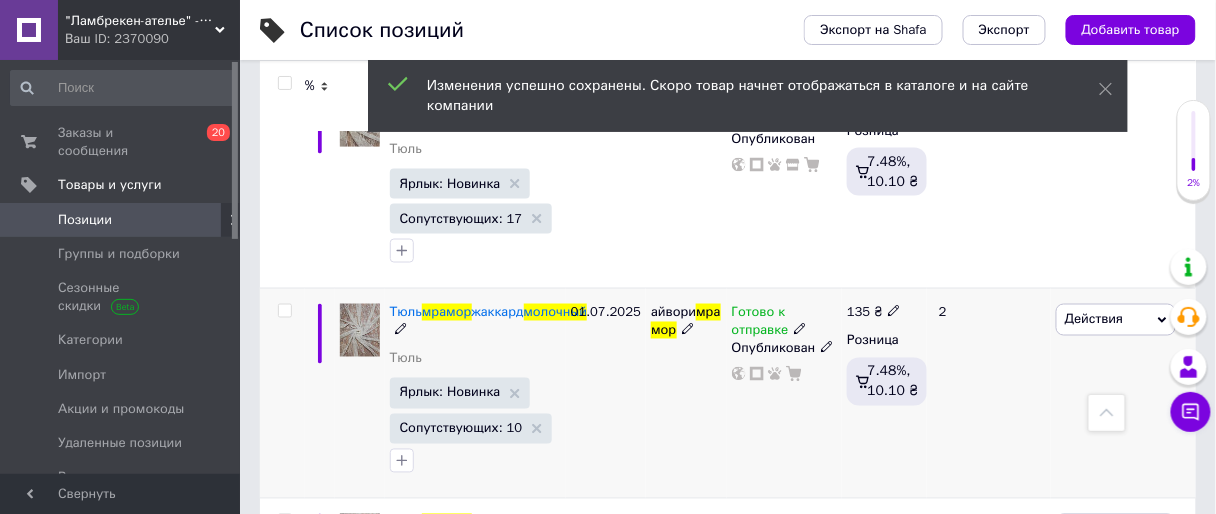 click 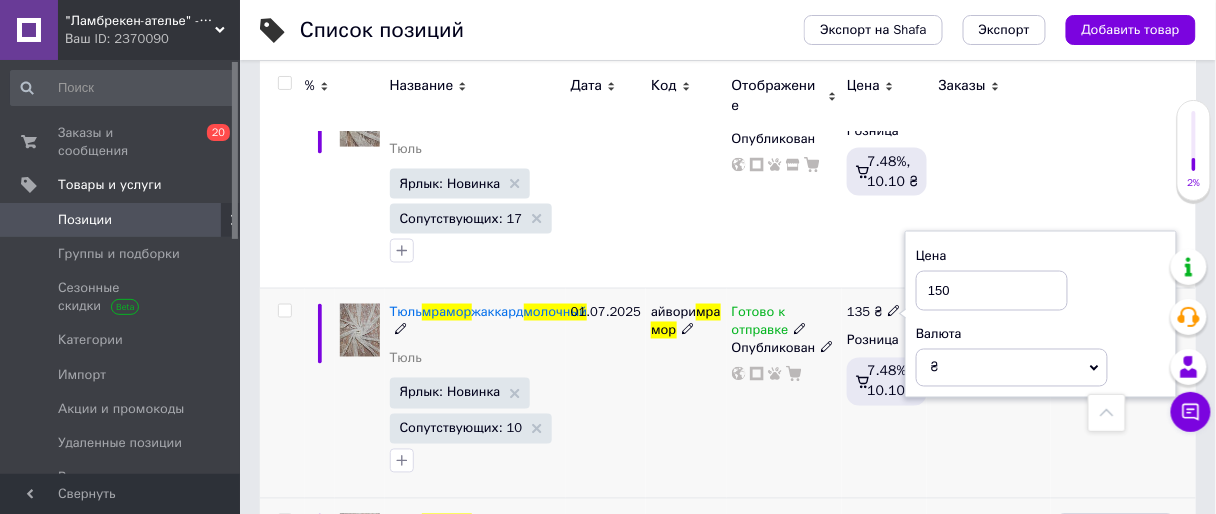 scroll, scrollTop: 880, scrollLeft: 0, axis: vertical 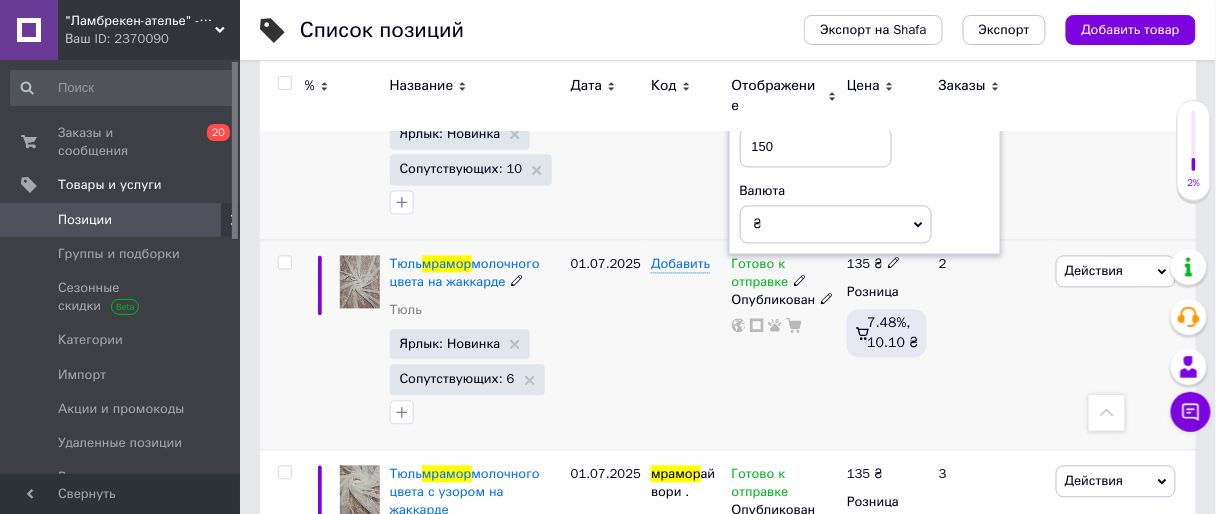 type on "150" 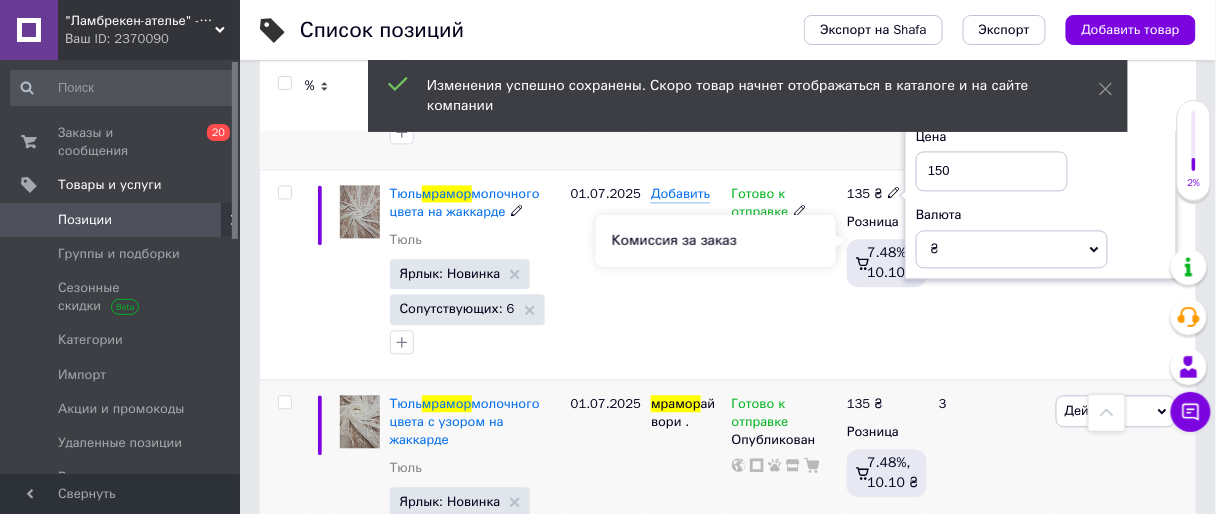 scroll, scrollTop: 1120, scrollLeft: 0, axis: vertical 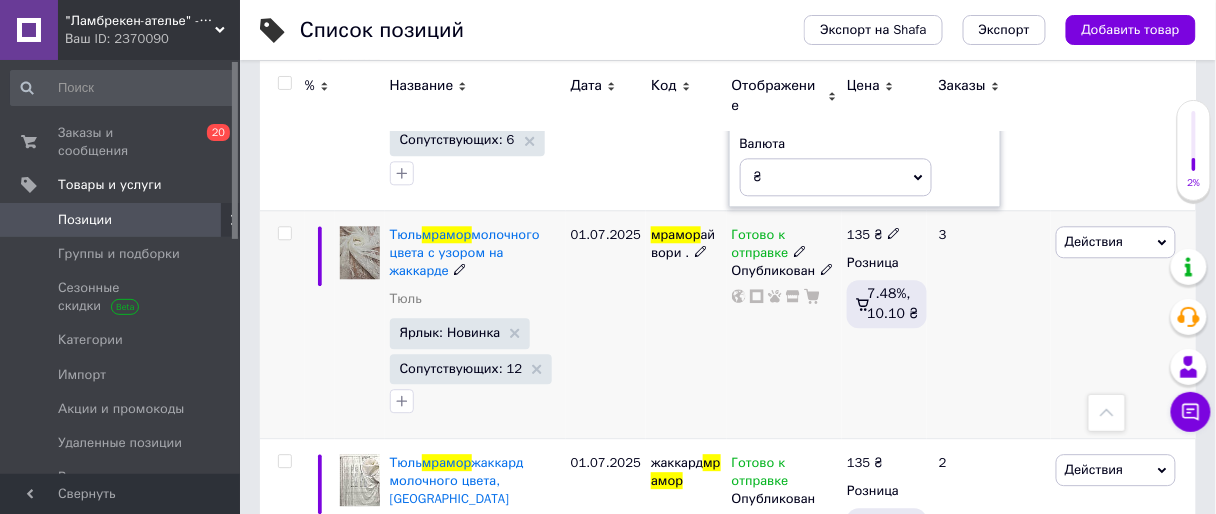type on "150" 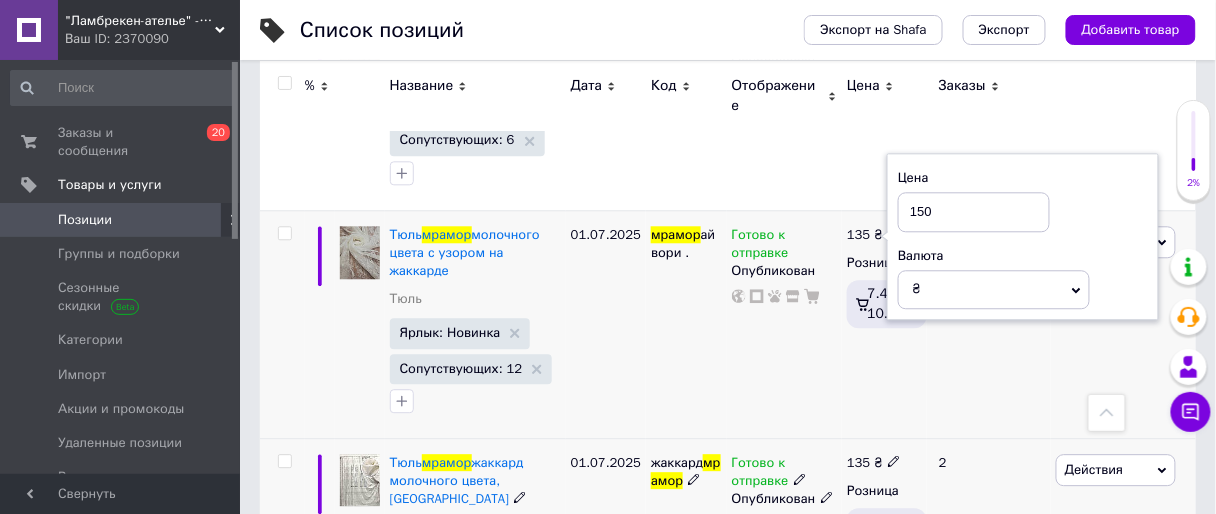 type on "150" 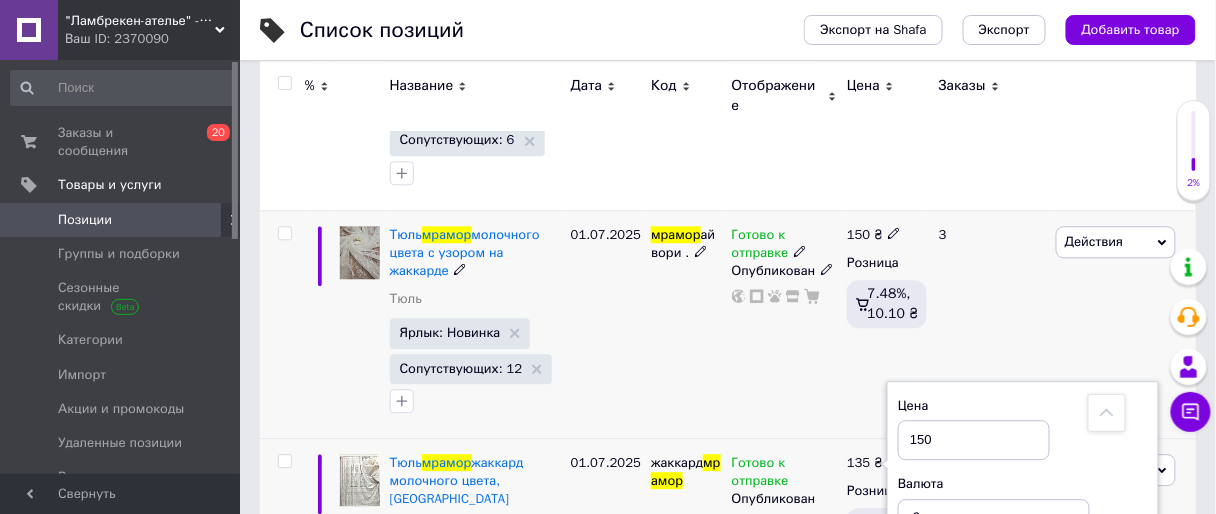 type on "150" 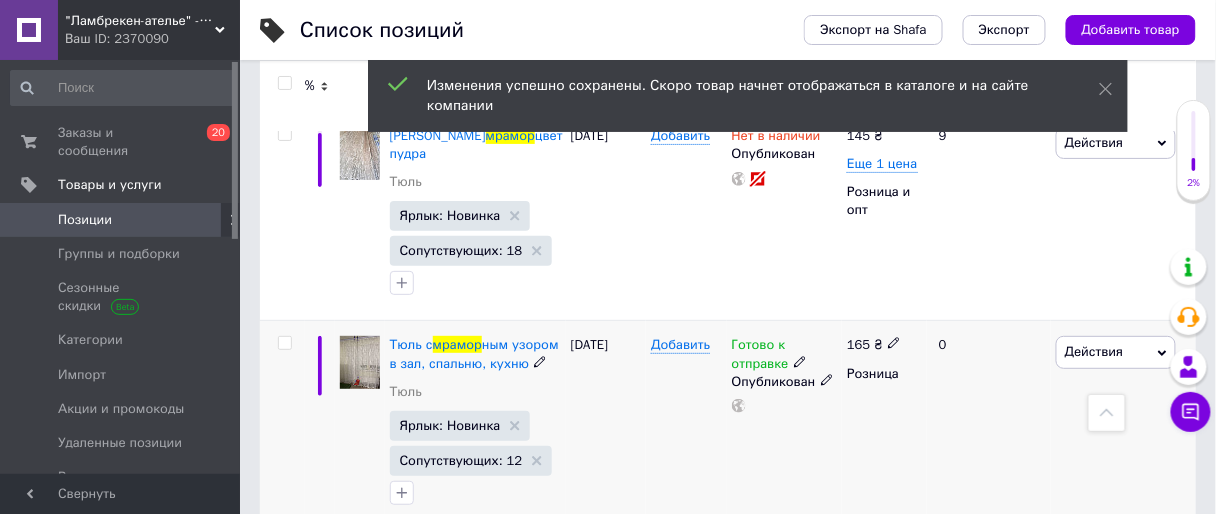 scroll, scrollTop: 2160, scrollLeft: 0, axis: vertical 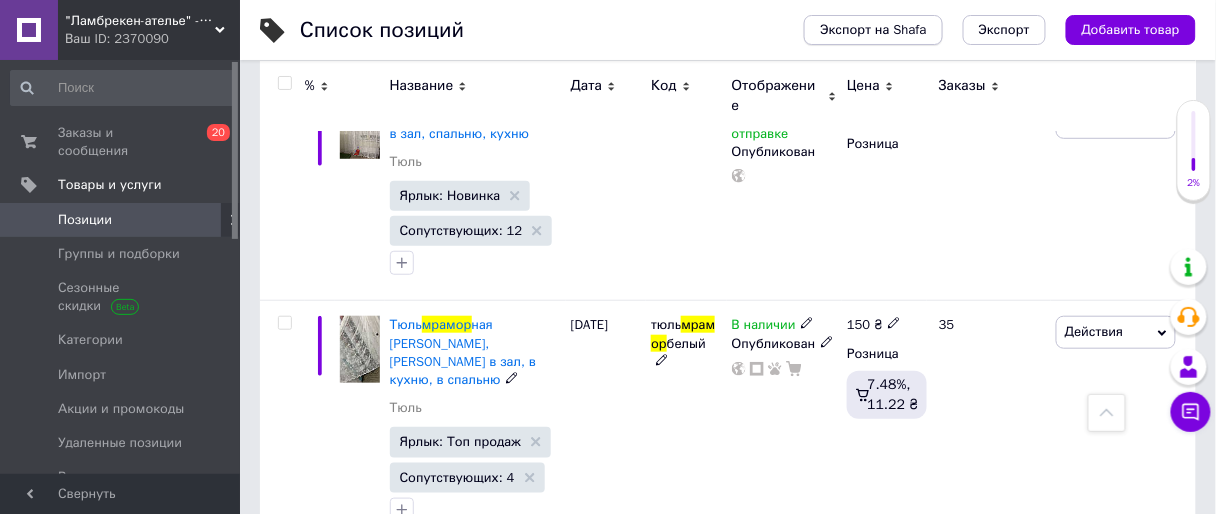 click on "% Название Дата Код Отображение Цена Заказы" at bounding box center (728, 96) 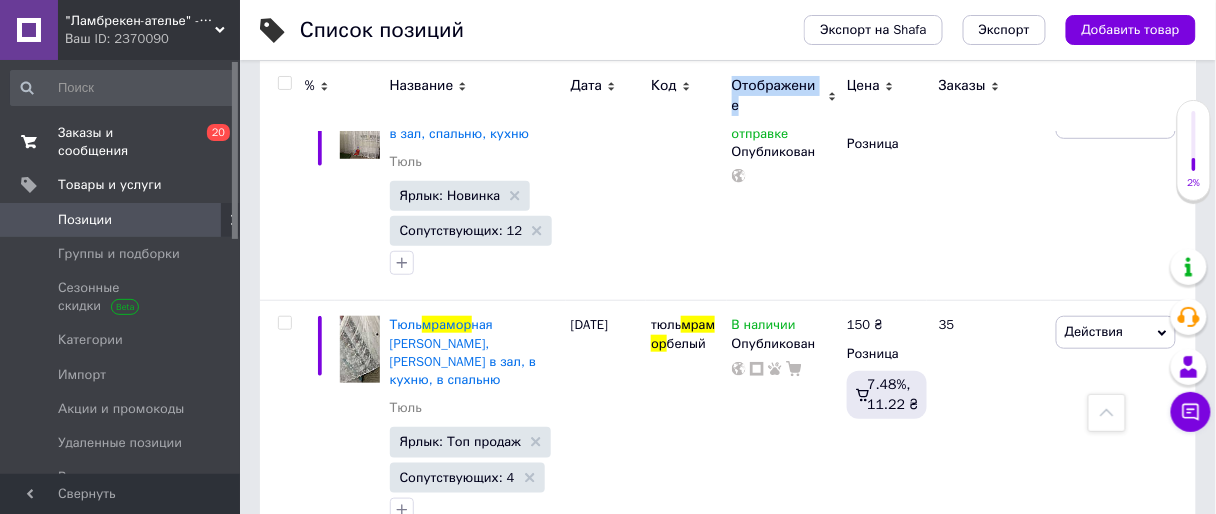 click on "Заказы и сообщения" at bounding box center (121, 142) 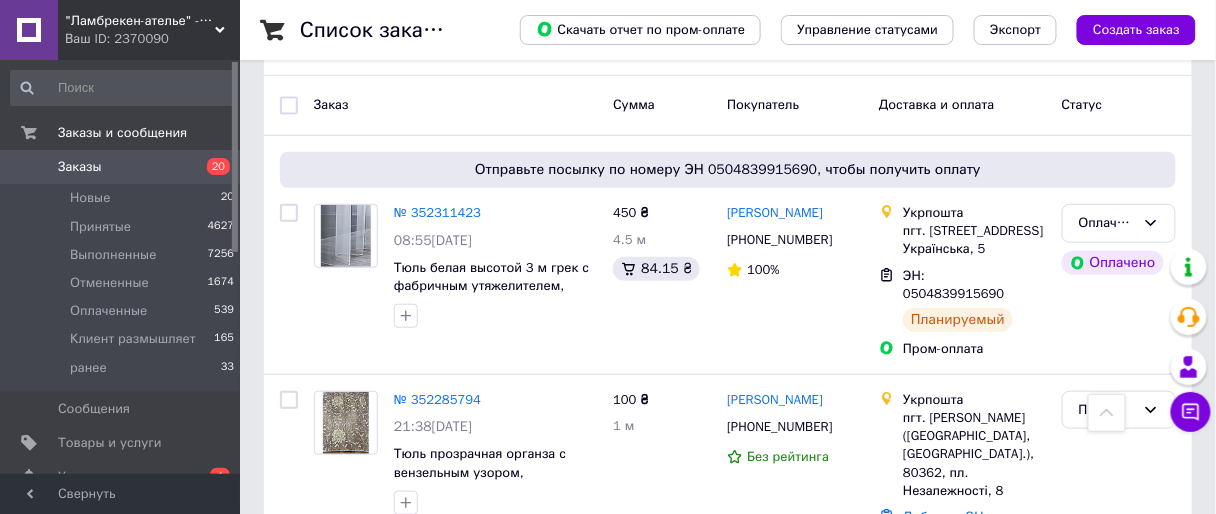 scroll, scrollTop: 560, scrollLeft: 0, axis: vertical 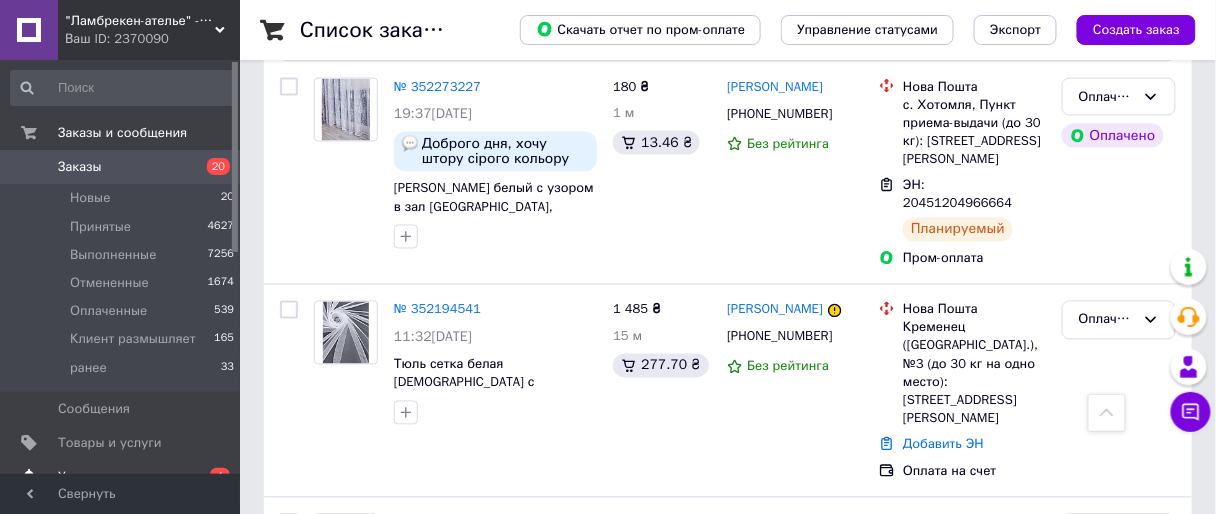 click on "4" at bounding box center [220, 476] 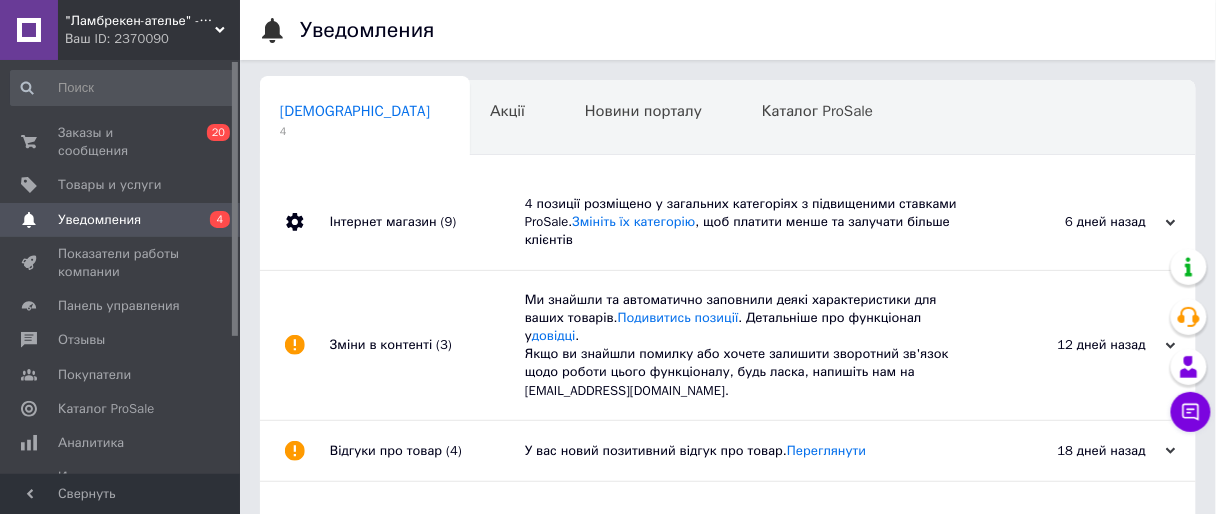 scroll, scrollTop: 0, scrollLeft: 10, axis: horizontal 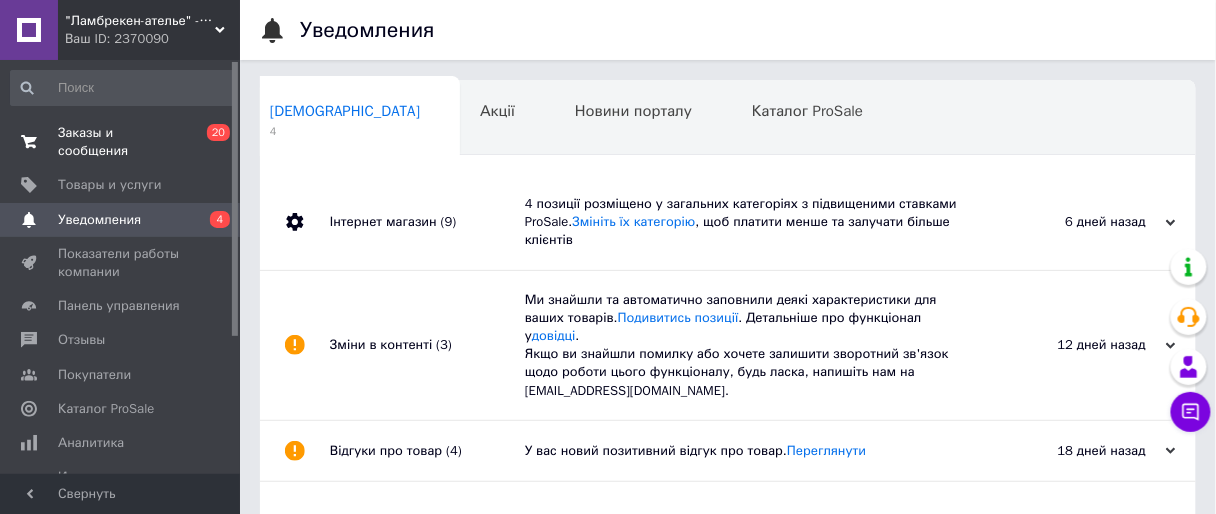 click on "Заказы и сообщения" at bounding box center [121, 142] 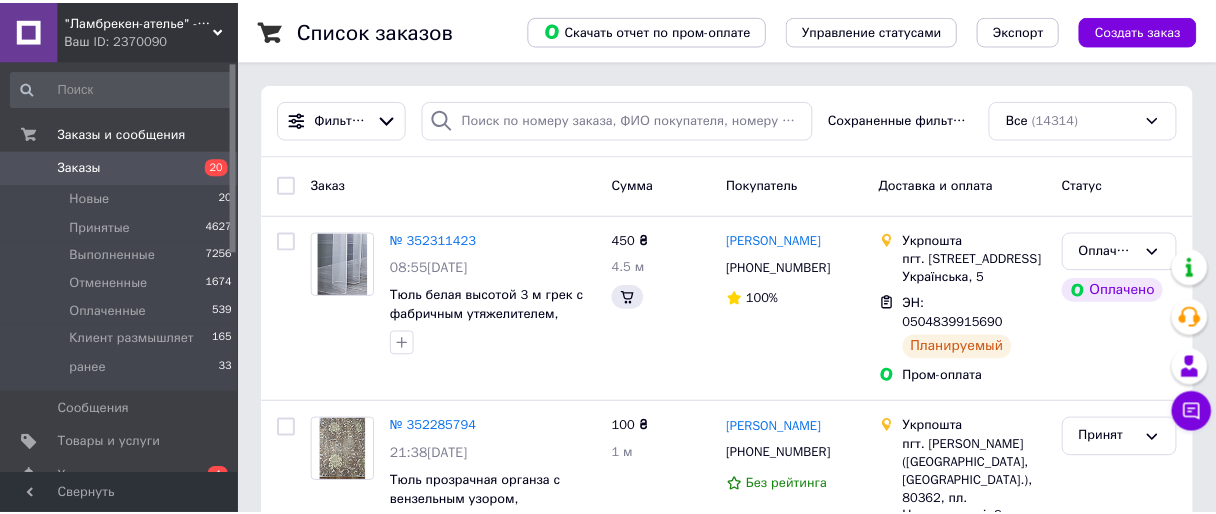 scroll, scrollTop: 0, scrollLeft: 0, axis: both 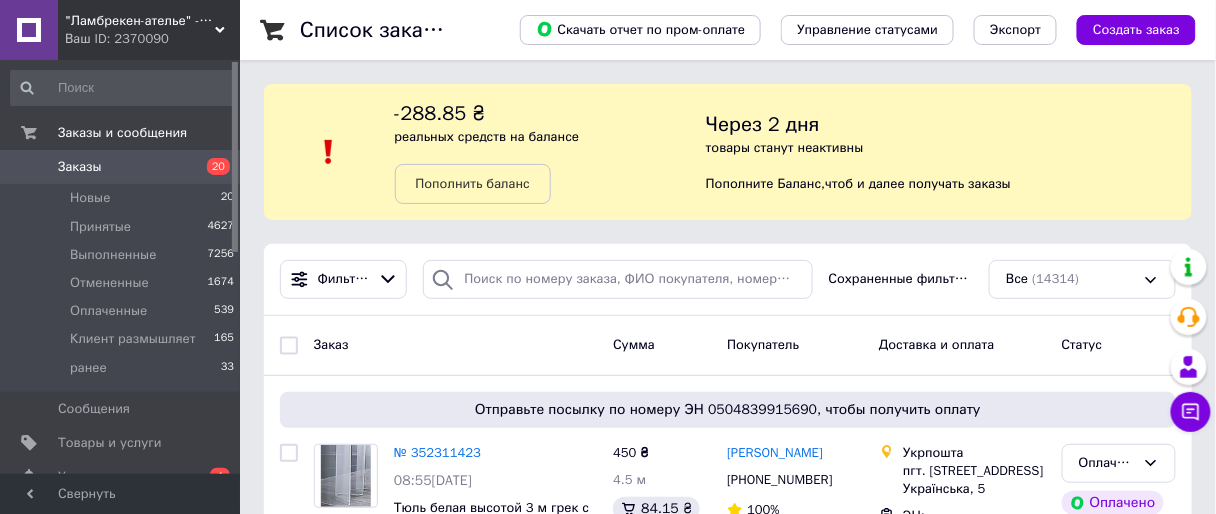 click on "Заказы" at bounding box center [121, 167] 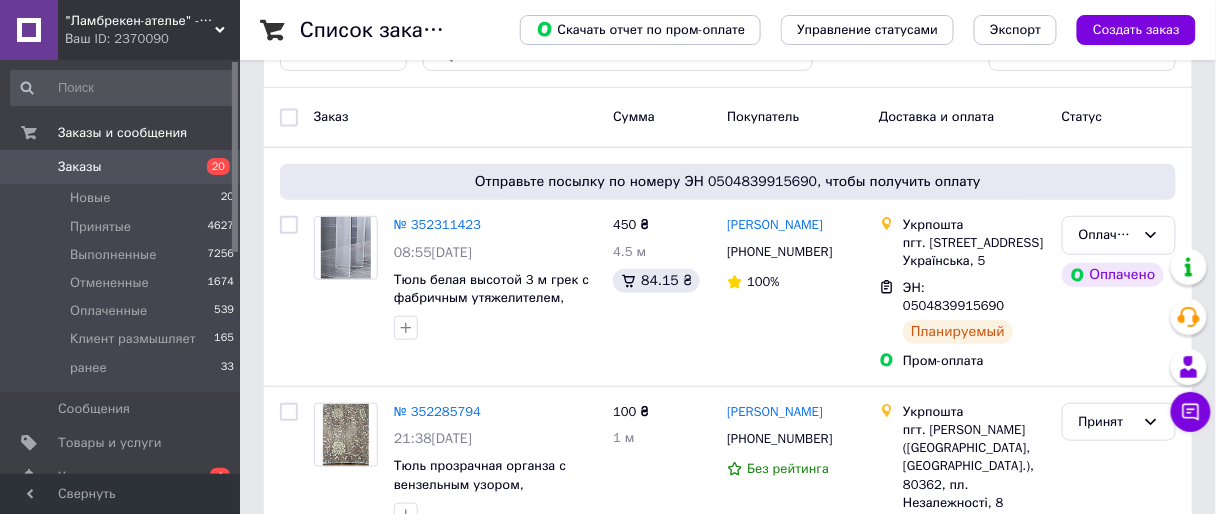 scroll, scrollTop: 240, scrollLeft: 0, axis: vertical 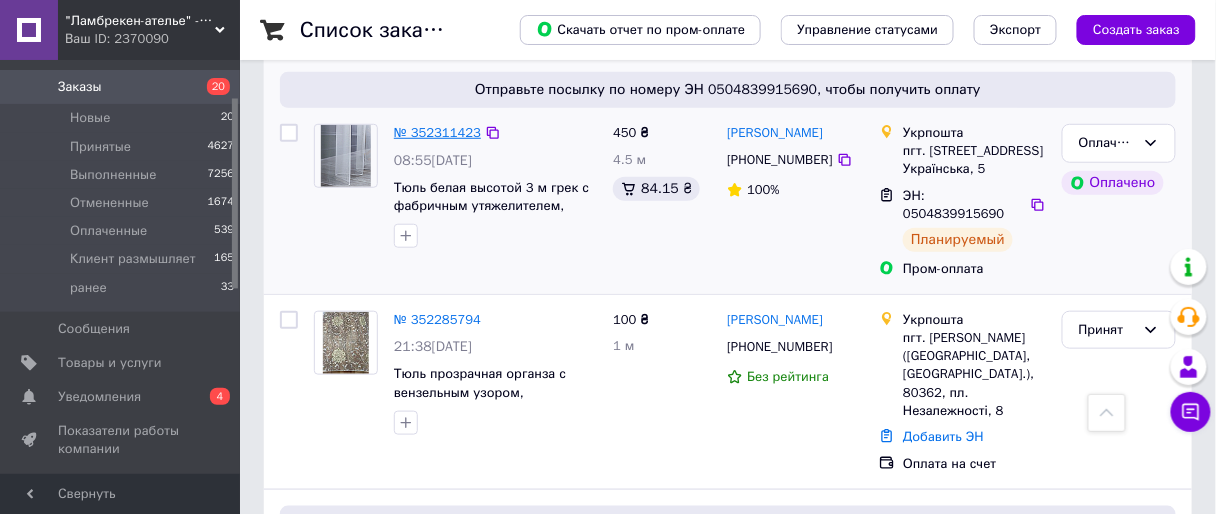 click on "№ 352311423" at bounding box center (437, 132) 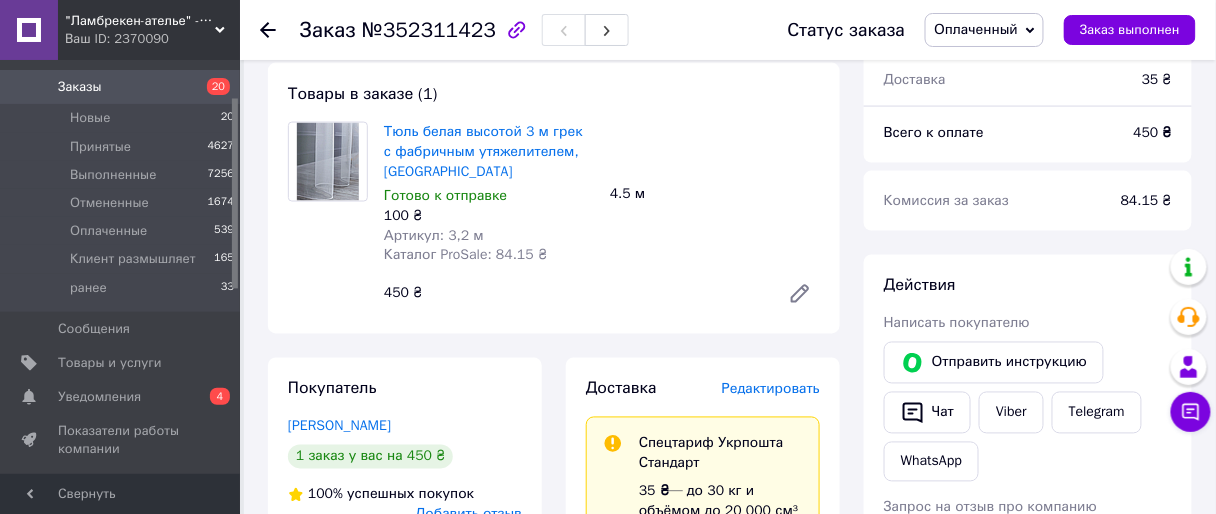 scroll, scrollTop: 720, scrollLeft: 0, axis: vertical 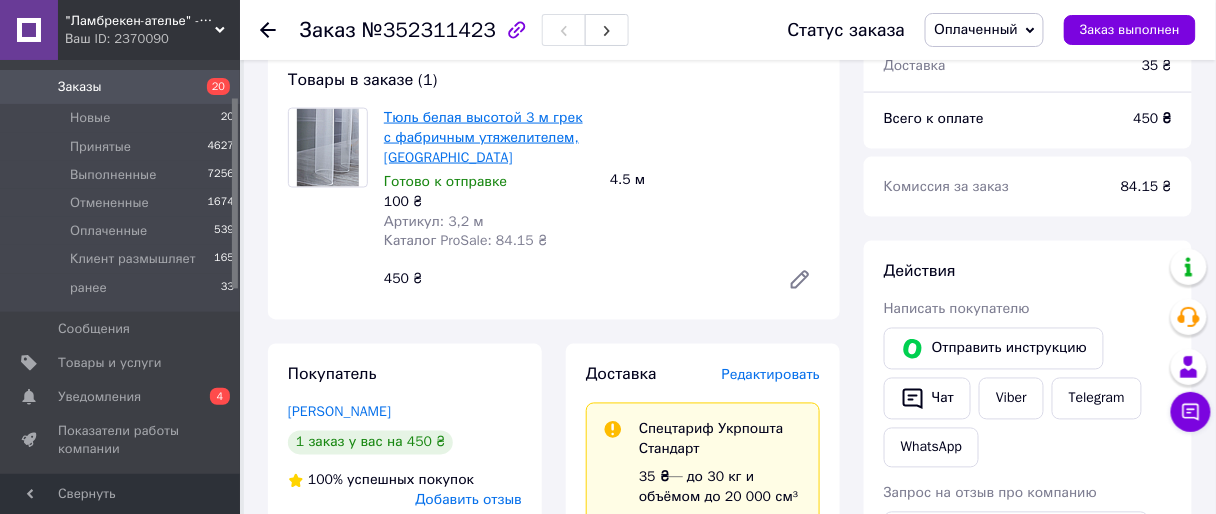 click on "Тюль белая высотой 3 м грек с фабричным утяжелителем, [GEOGRAPHIC_DATA]" at bounding box center (483, 137) 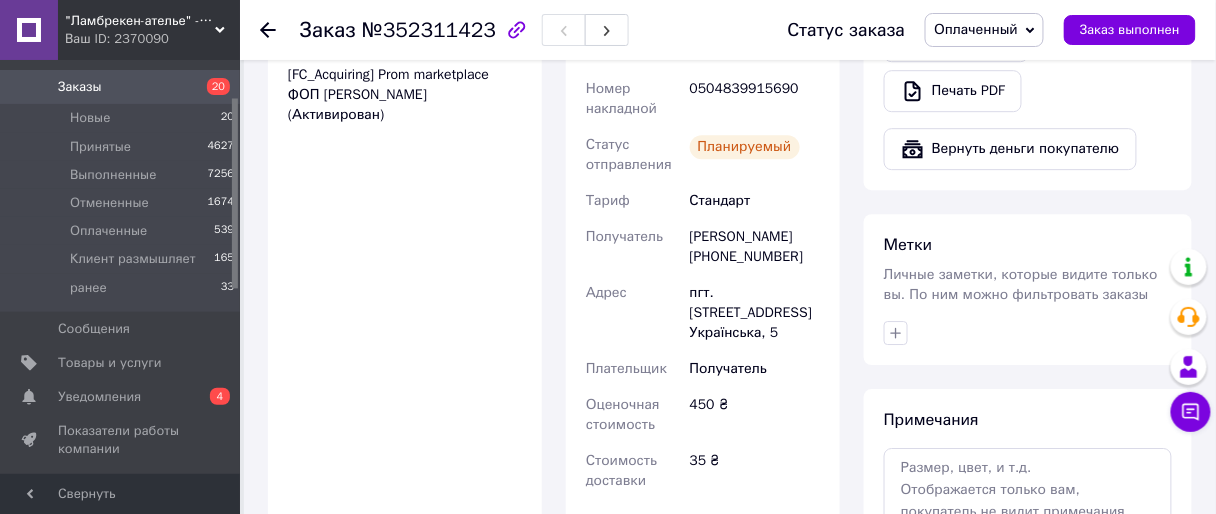 scroll, scrollTop: 1680, scrollLeft: 0, axis: vertical 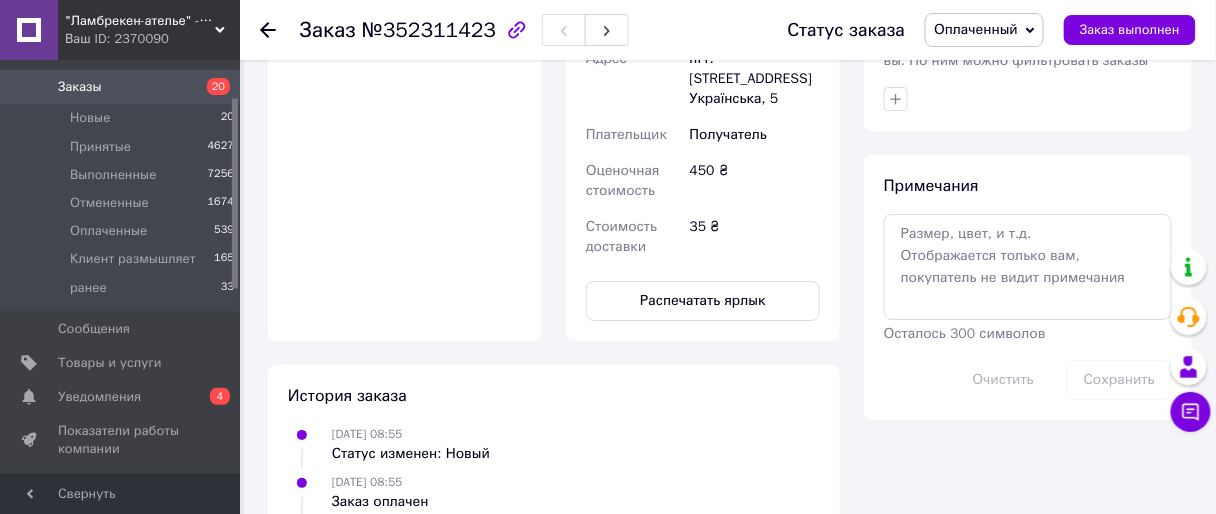 click on "Заказы" at bounding box center (80, 87) 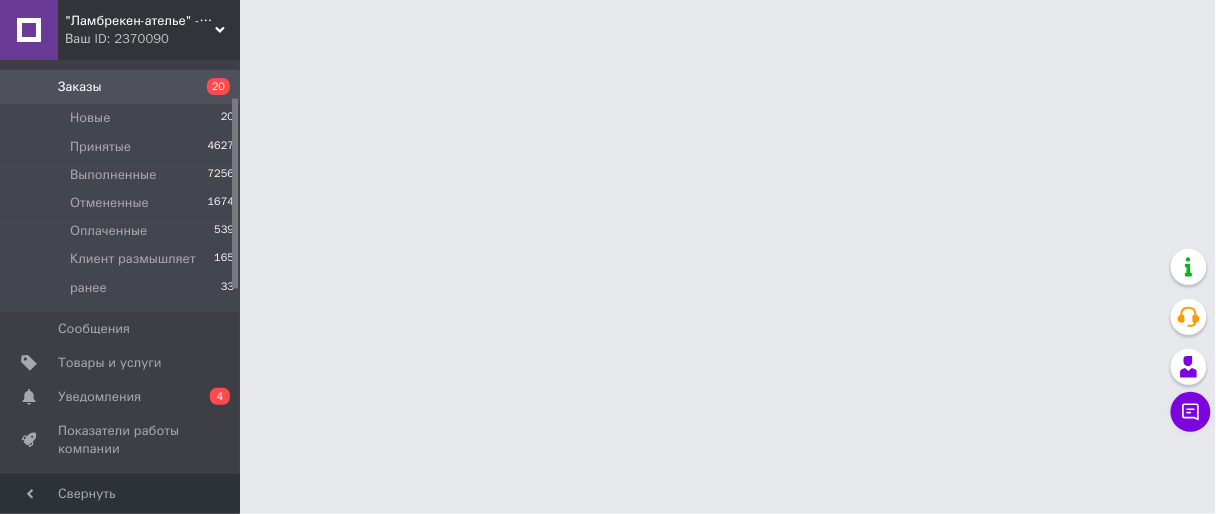 scroll, scrollTop: 0, scrollLeft: 0, axis: both 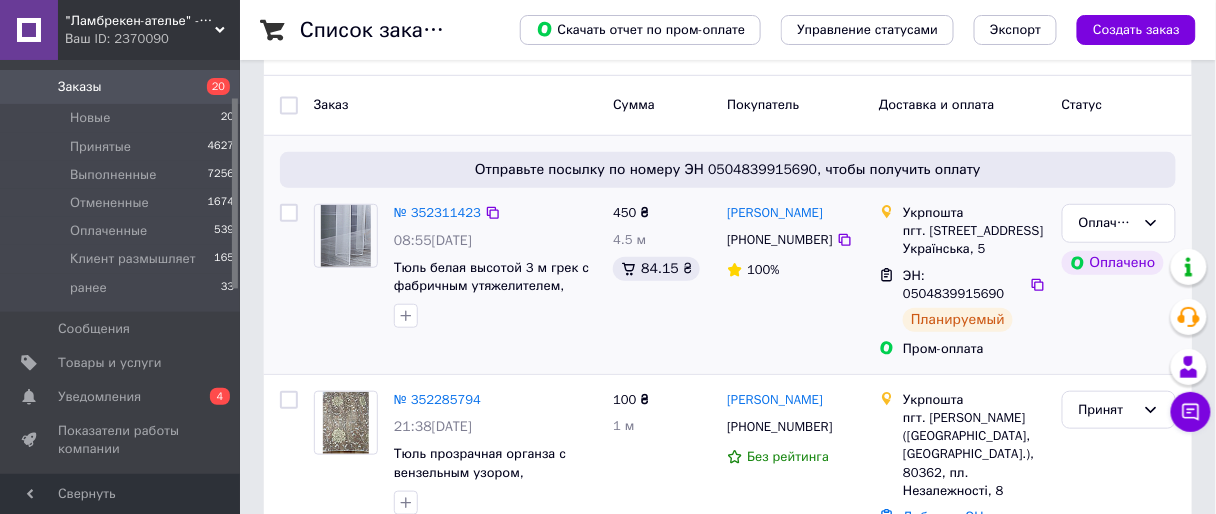 click on "450 ₴ 4.5 м 84.15 ₴" at bounding box center (662, 281) 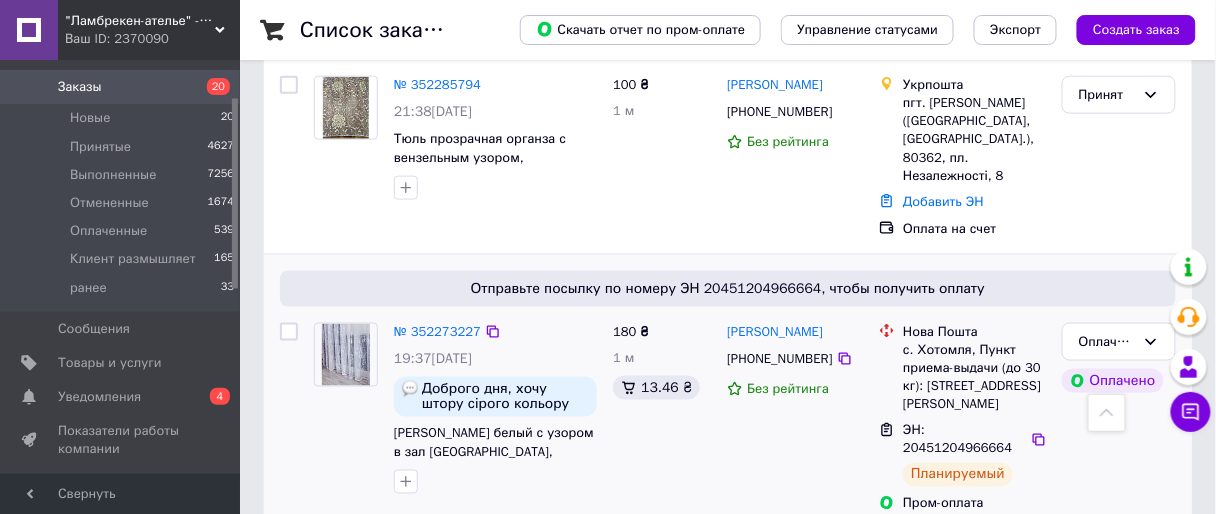 scroll, scrollTop: 640, scrollLeft: 0, axis: vertical 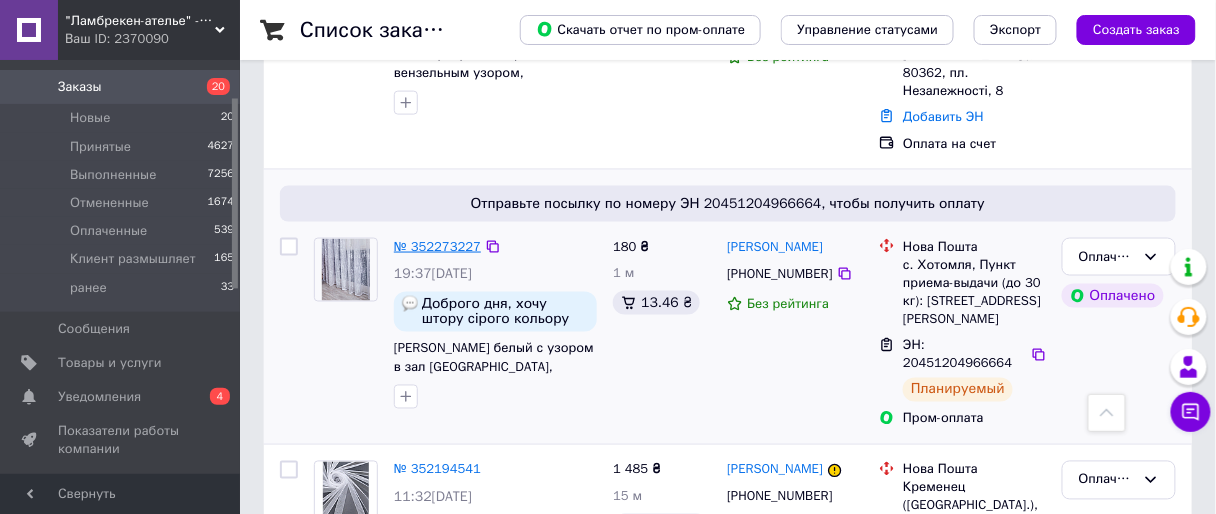 click on "№ 352273227" at bounding box center [437, 246] 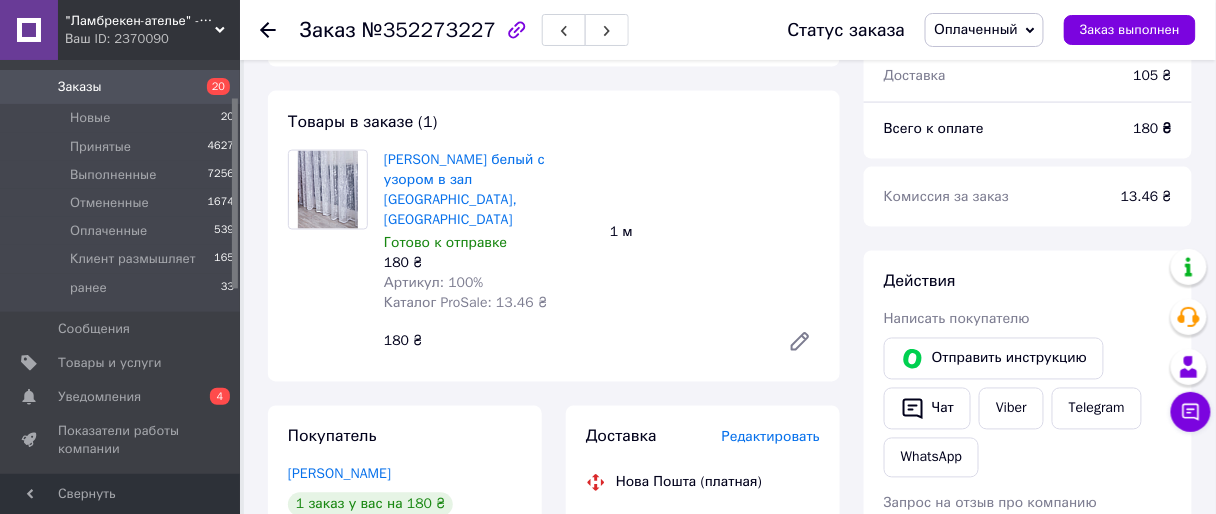 scroll, scrollTop: 720, scrollLeft: 0, axis: vertical 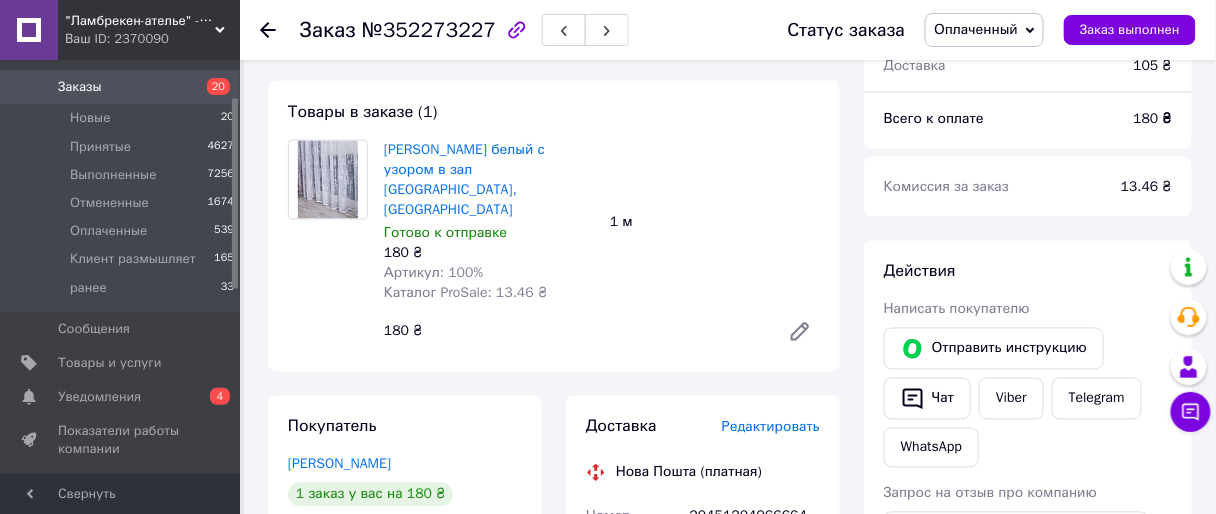 click on "Заказы" at bounding box center [121, 87] 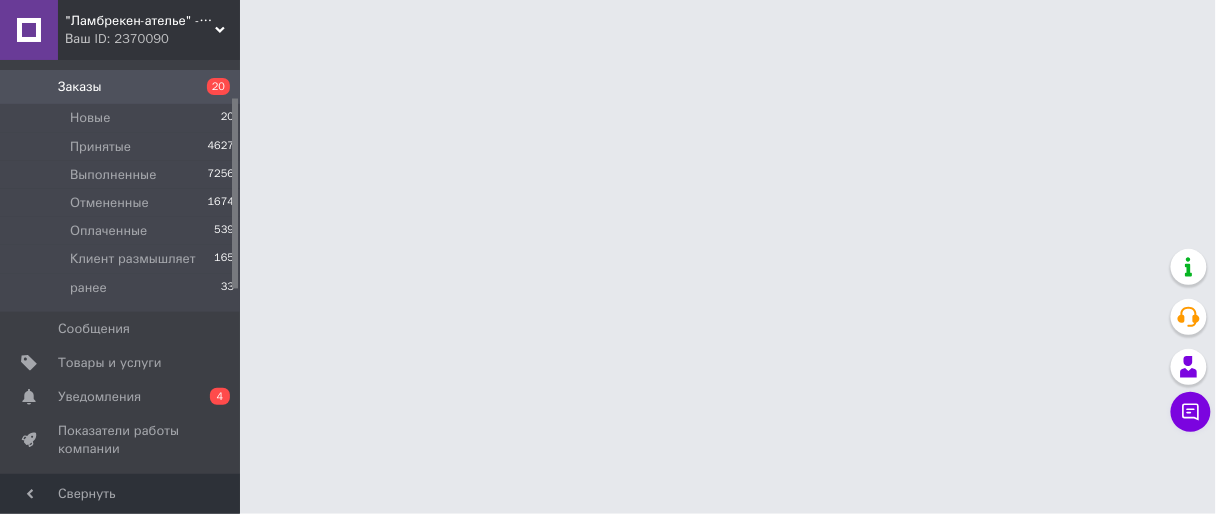 scroll, scrollTop: 0, scrollLeft: 0, axis: both 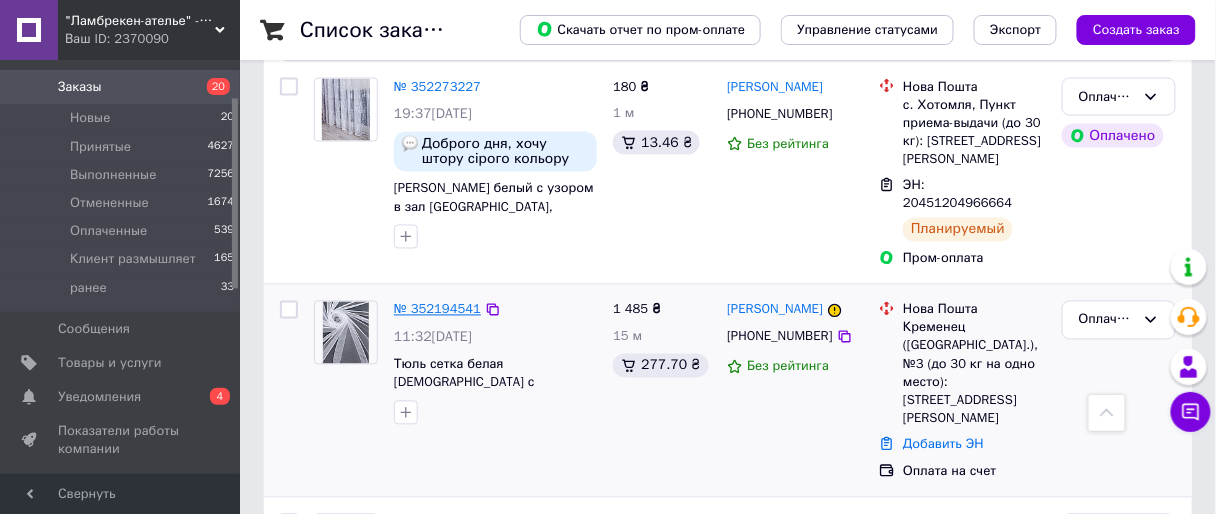 click on "№ 352194541" at bounding box center (437, 309) 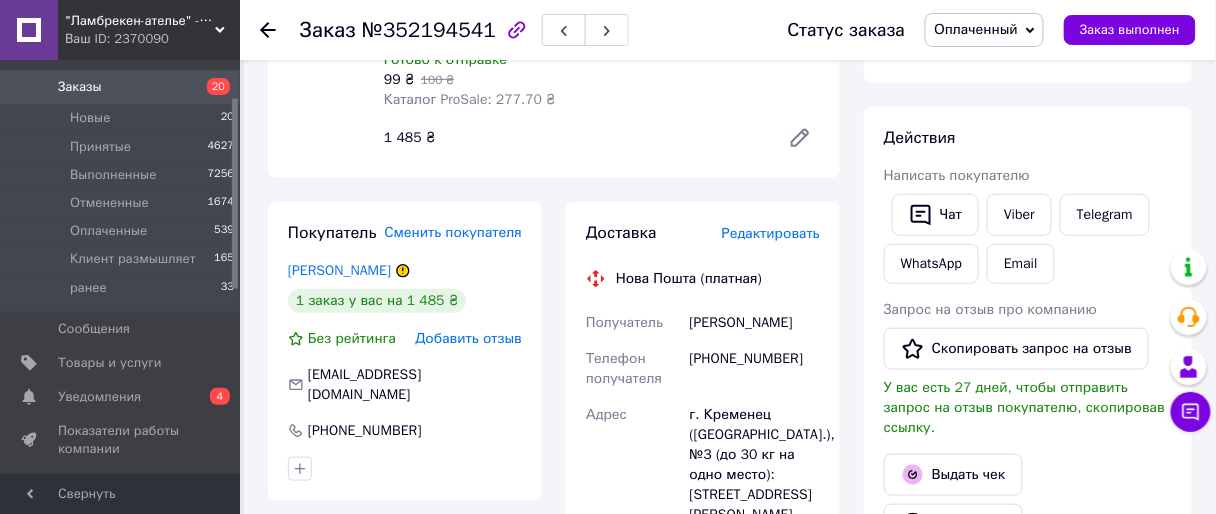 scroll, scrollTop: 164, scrollLeft: 0, axis: vertical 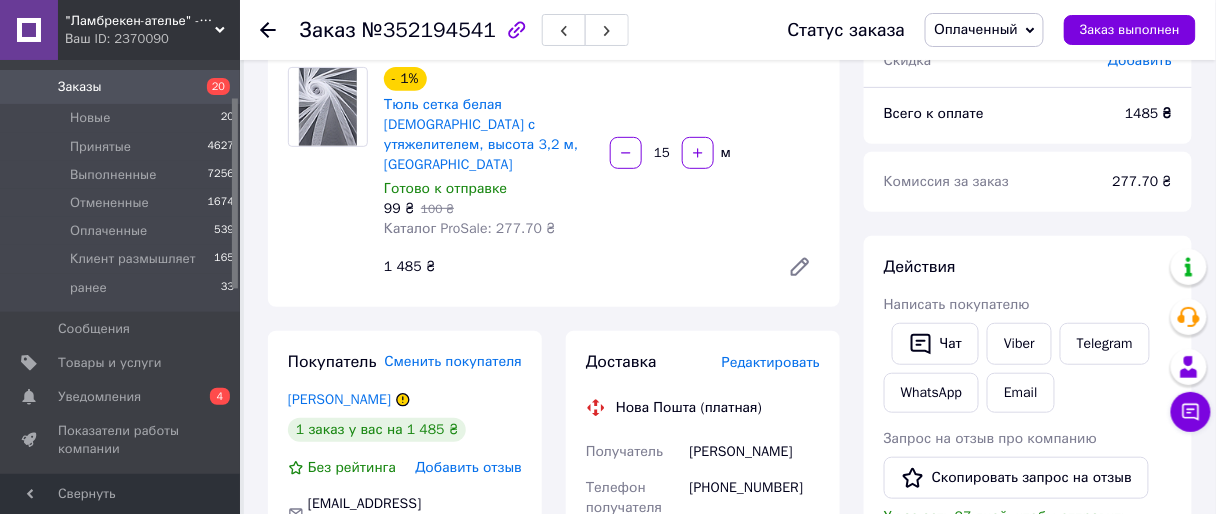 click on "Заказы" at bounding box center (121, 87) 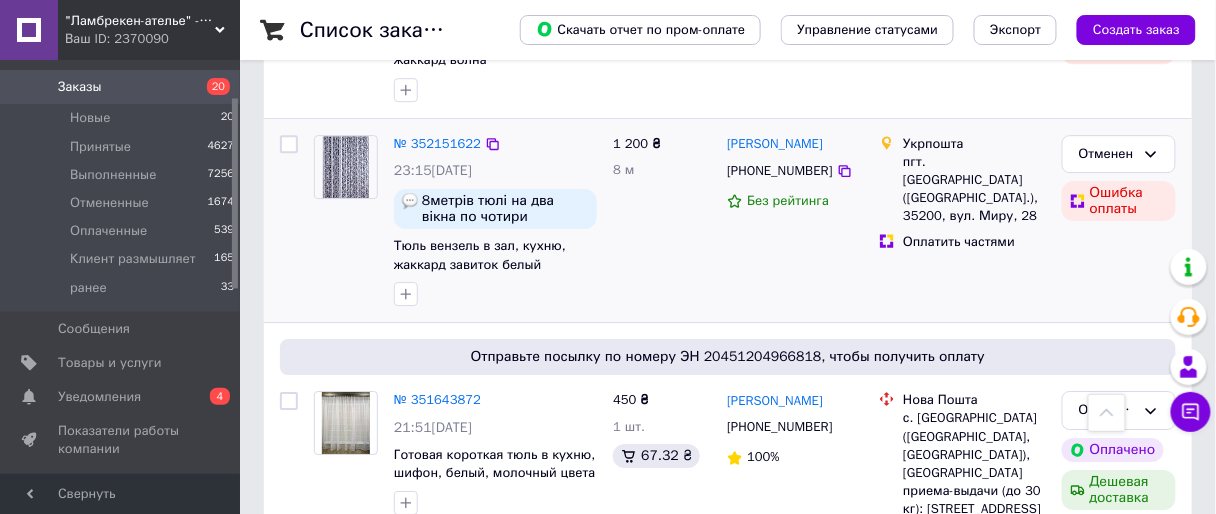 scroll, scrollTop: 1360, scrollLeft: 0, axis: vertical 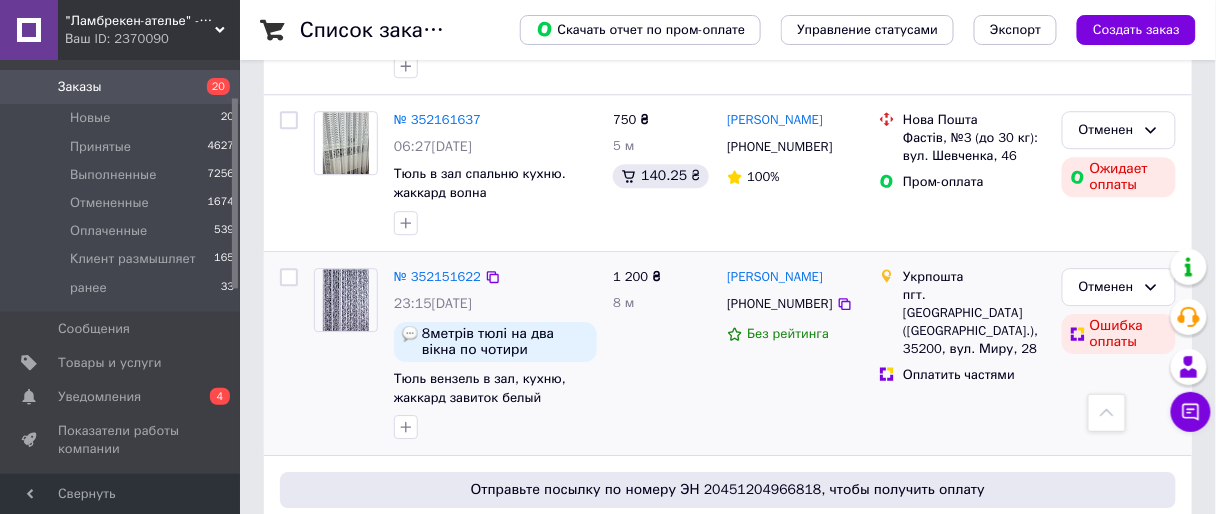 click on "8 м" at bounding box center [623, 302] 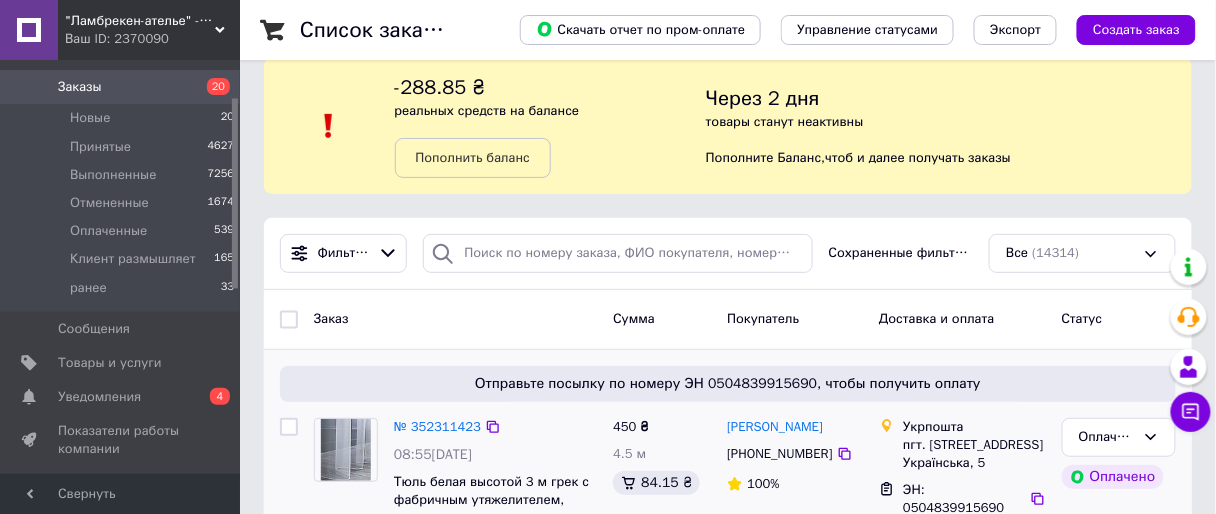 scroll, scrollTop: 0, scrollLeft: 0, axis: both 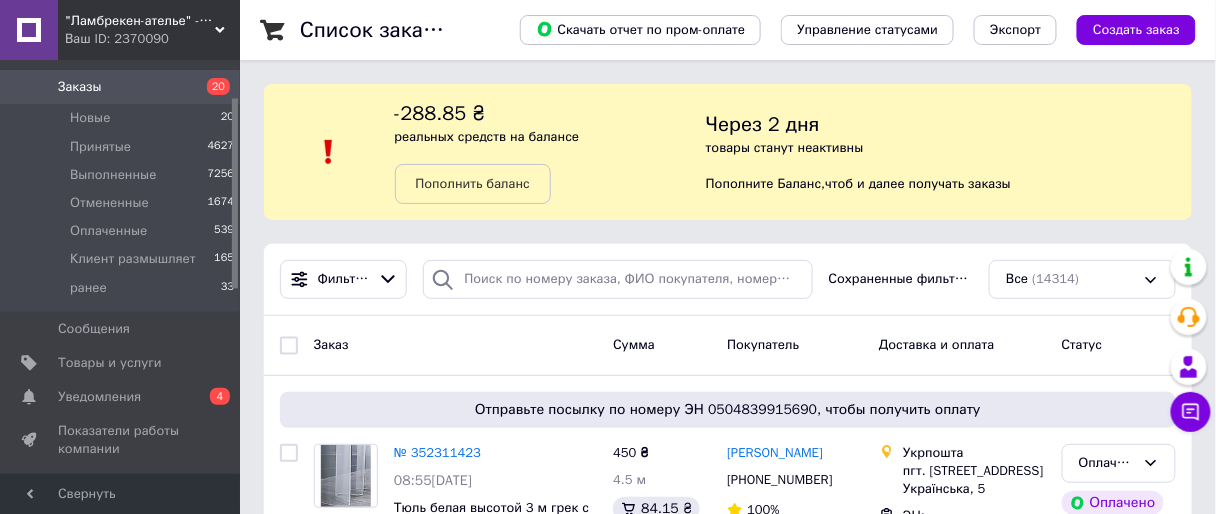 click on "-288.85 ₴ реальных средств на балансе Пополнить баланс" at bounding box center [550, 152] 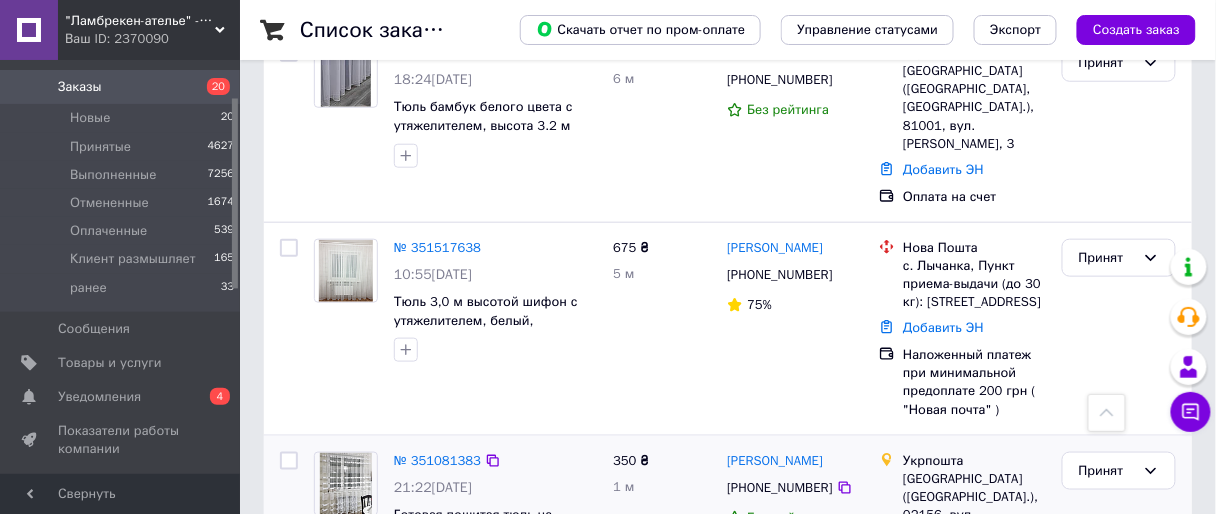 scroll, scrollTop: 2240, scrollLeft: 0, axis: vertical 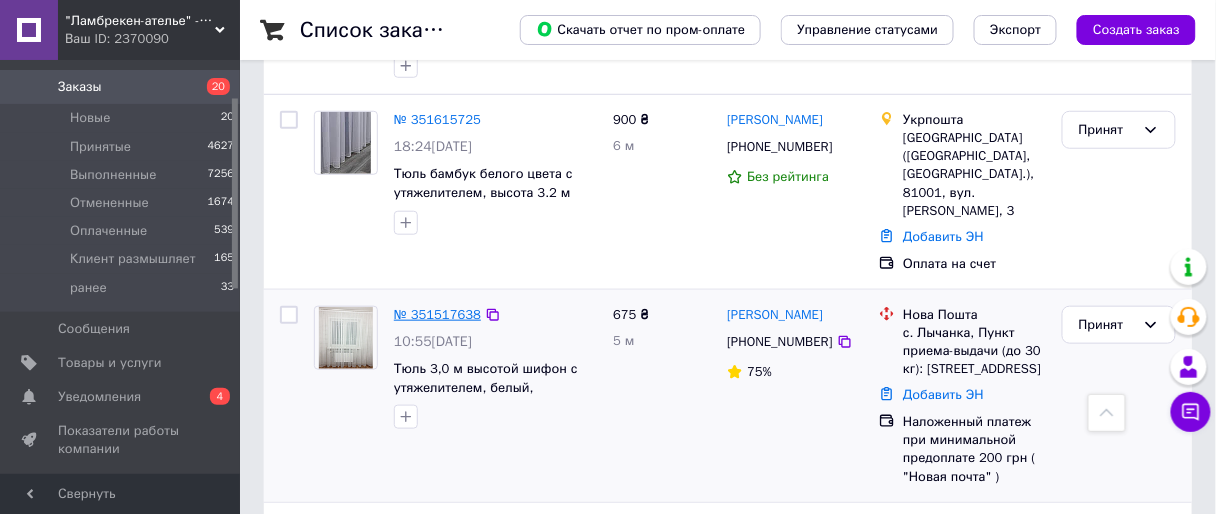 click on "№ 351517638" at bounding box center [437, 314] 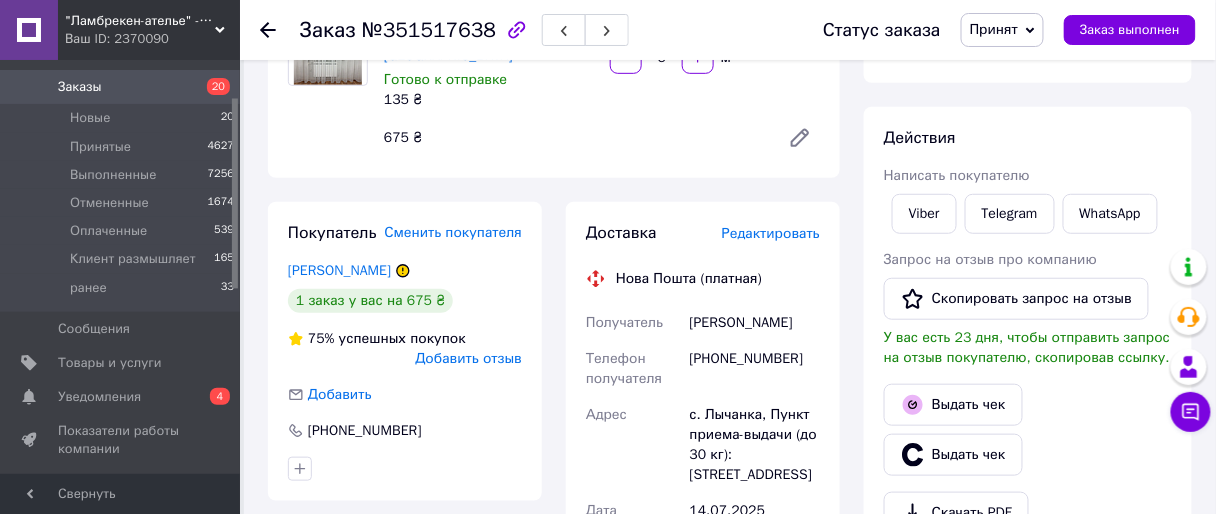 scroll, scrollTop: 320, scrollLeft: 0, axis: vertical 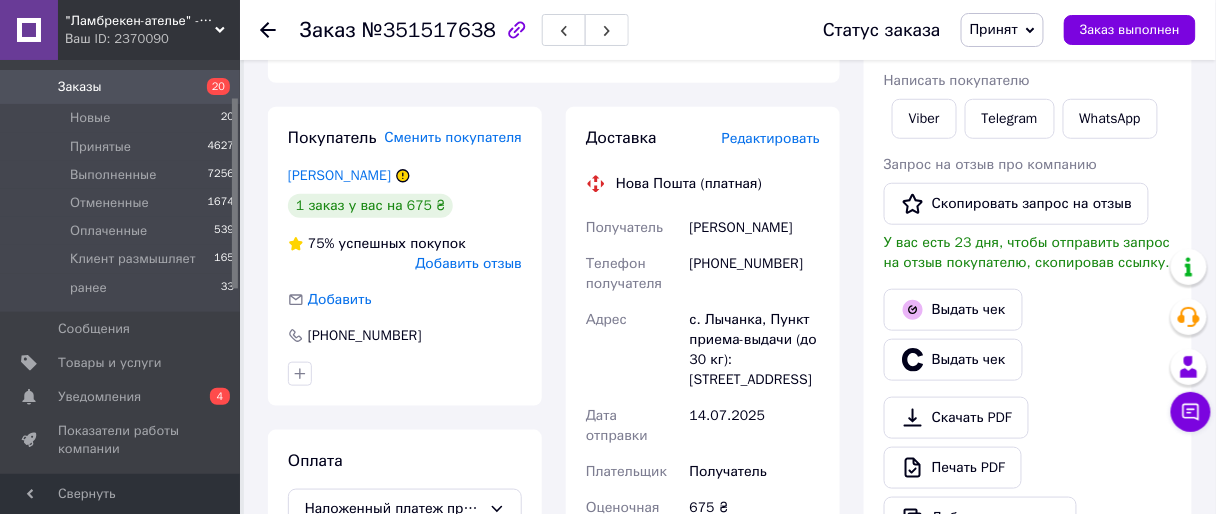 click on "Заказы" at bounding box center (121, 87) 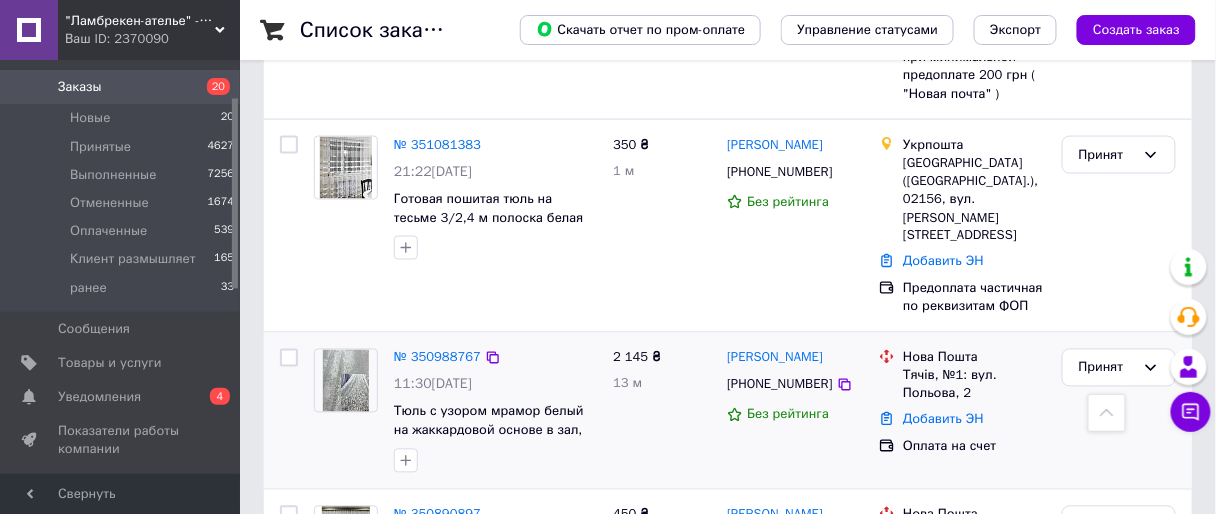 scroll, scrollTop: 2480, scrollLeft: 0, axis: vertical 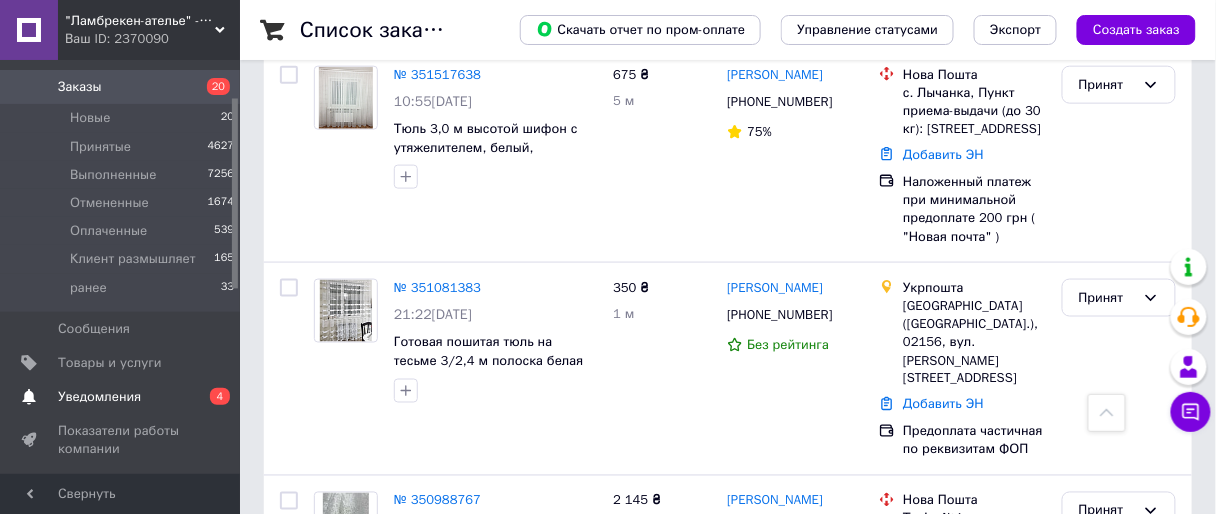 click on "Уведомления" at bounding box center [99, 397] 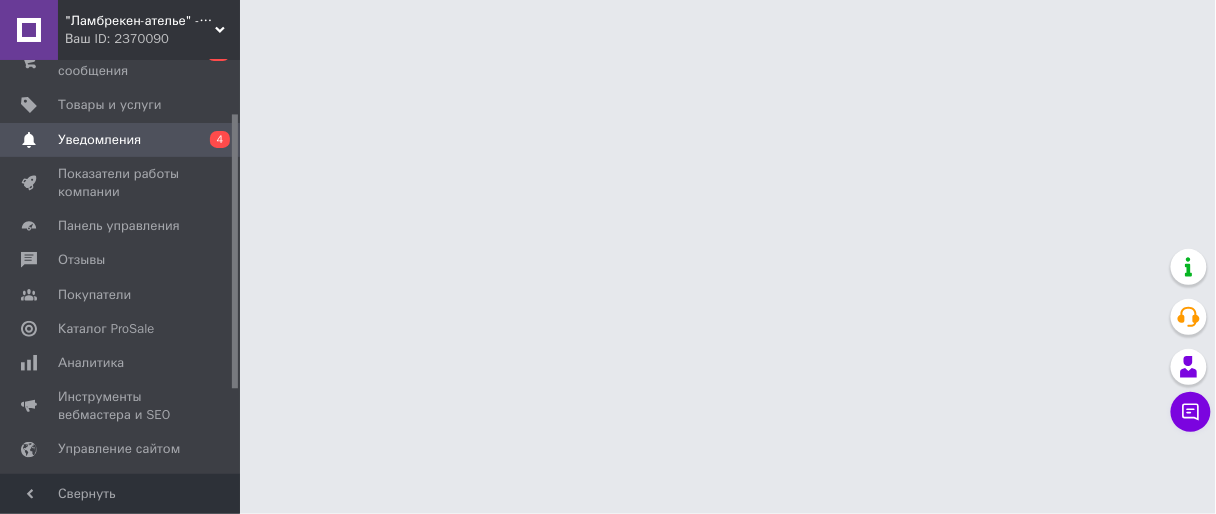 scroll, scrollTop: 0, scrollLeft: 0, axis: both 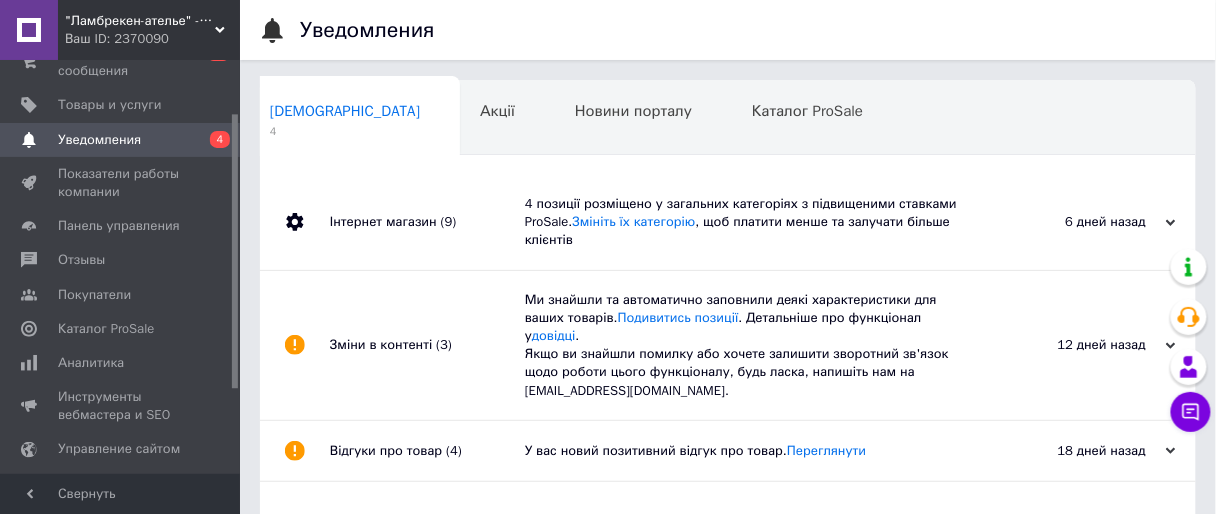 click on "Уведомления" at bounding box center (99, 140) 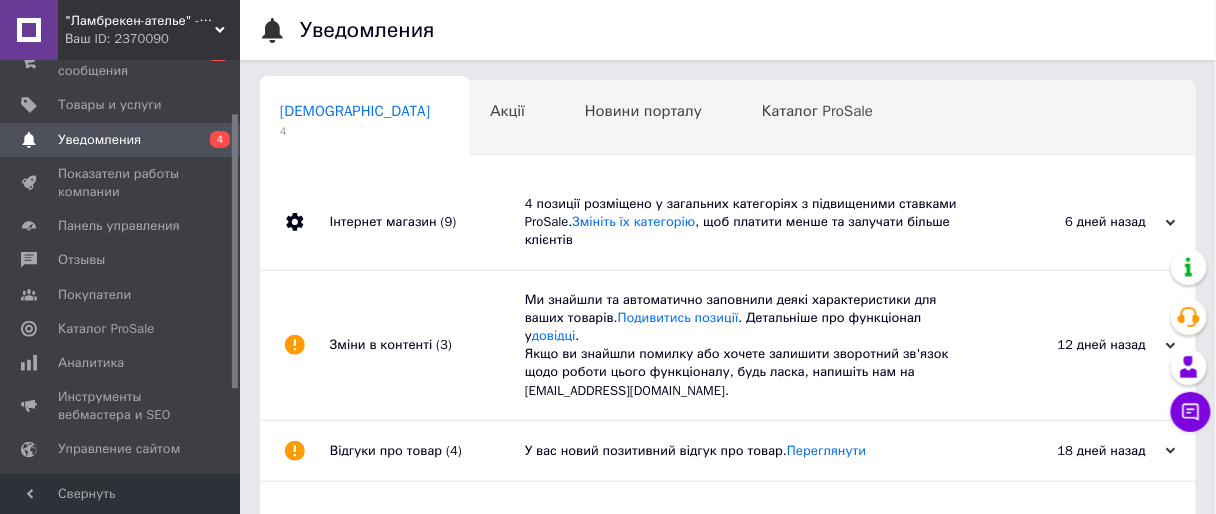 scroll, scrollTop: 0, scrollLeft: 10, axis: horizontal 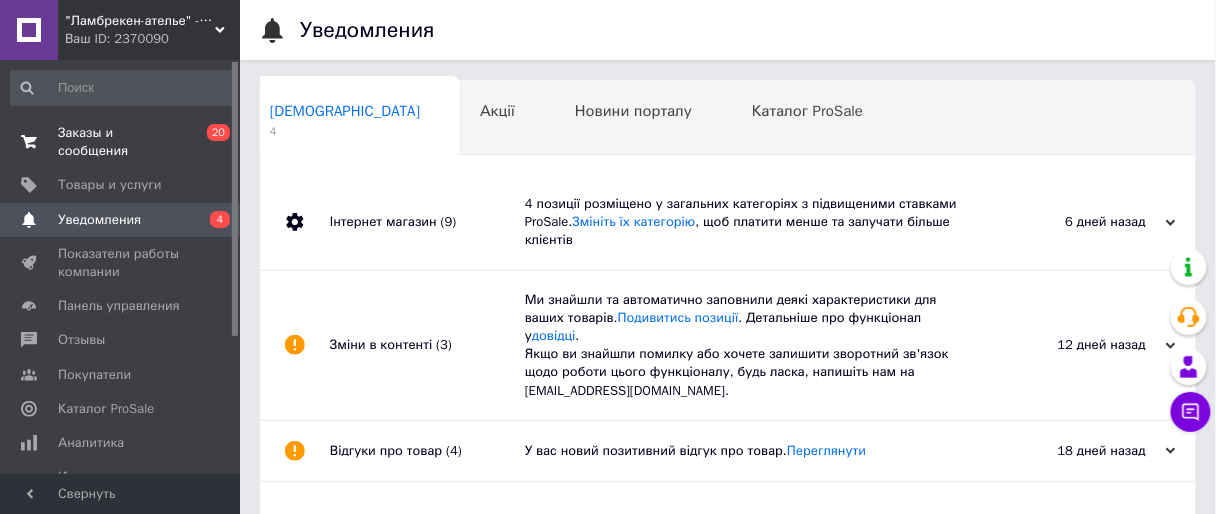 click on "Заказы и сообщения" at bounding box center (121, 142) 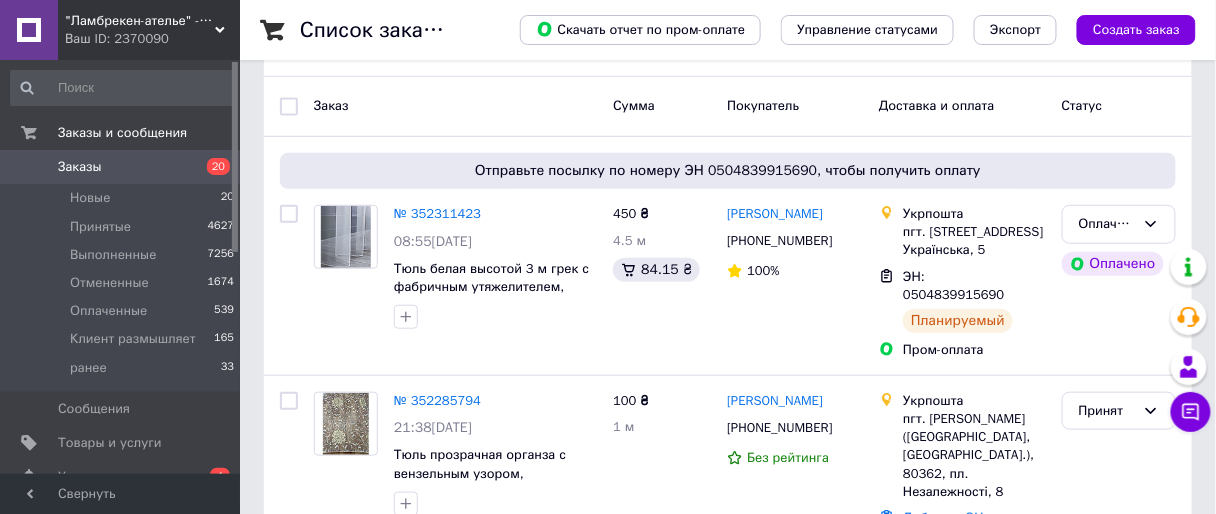 scroll, scrollTop: 240, scrollLeft: 0, axis: vertical 